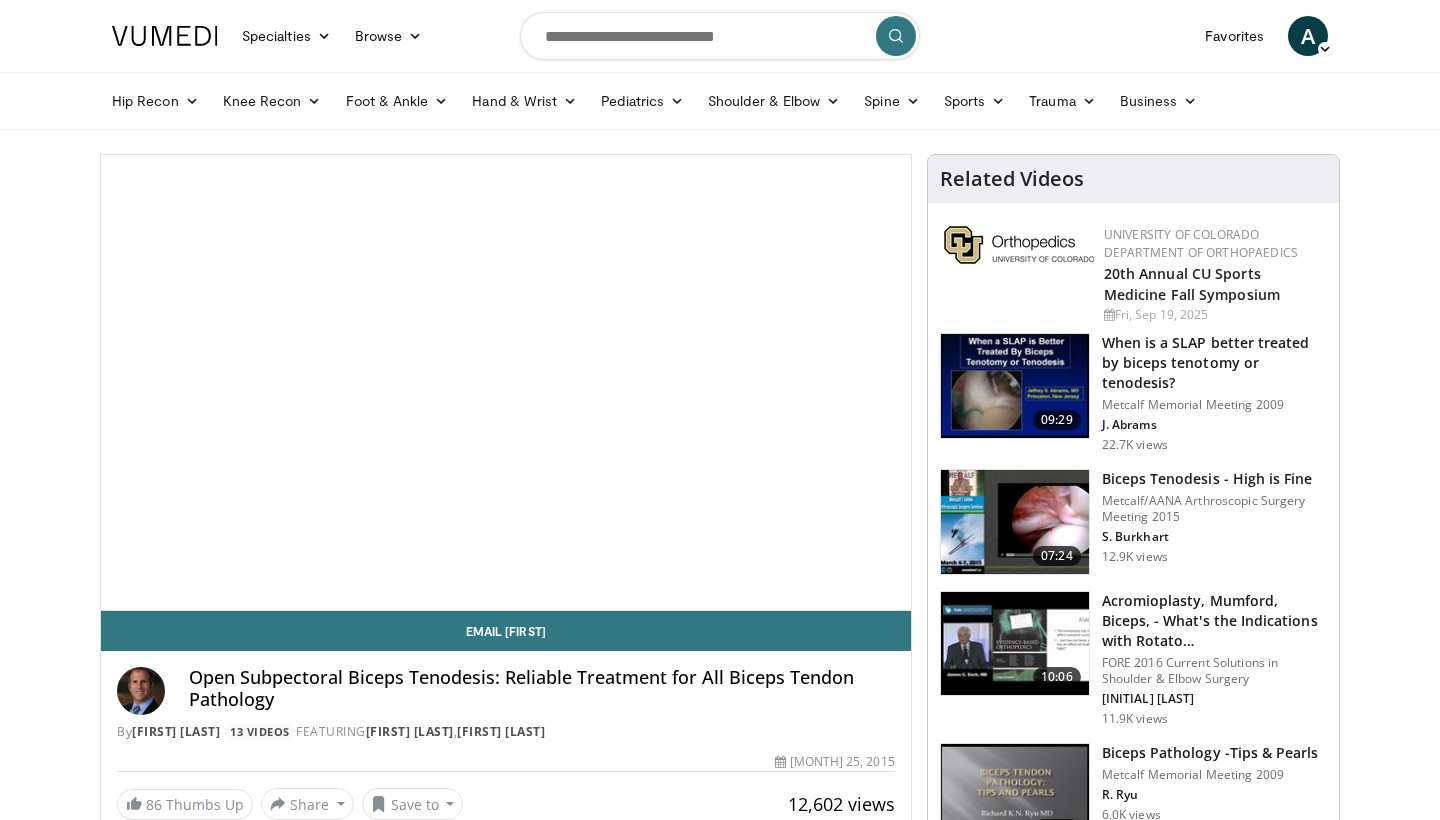 scroll, scrollTop: 0, scrollLeft: 0, axis: both 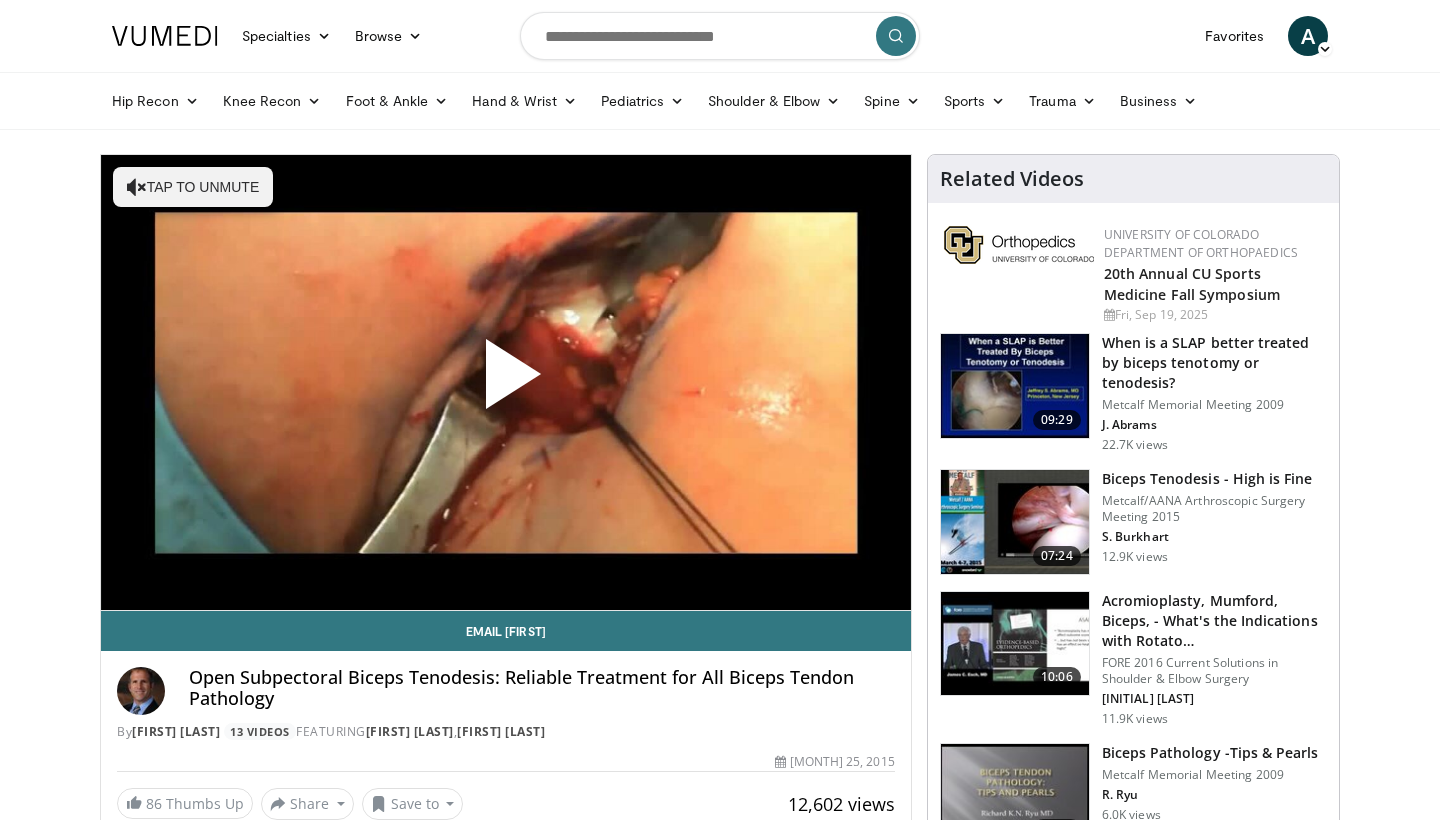 click at bounding box center (506, 382) 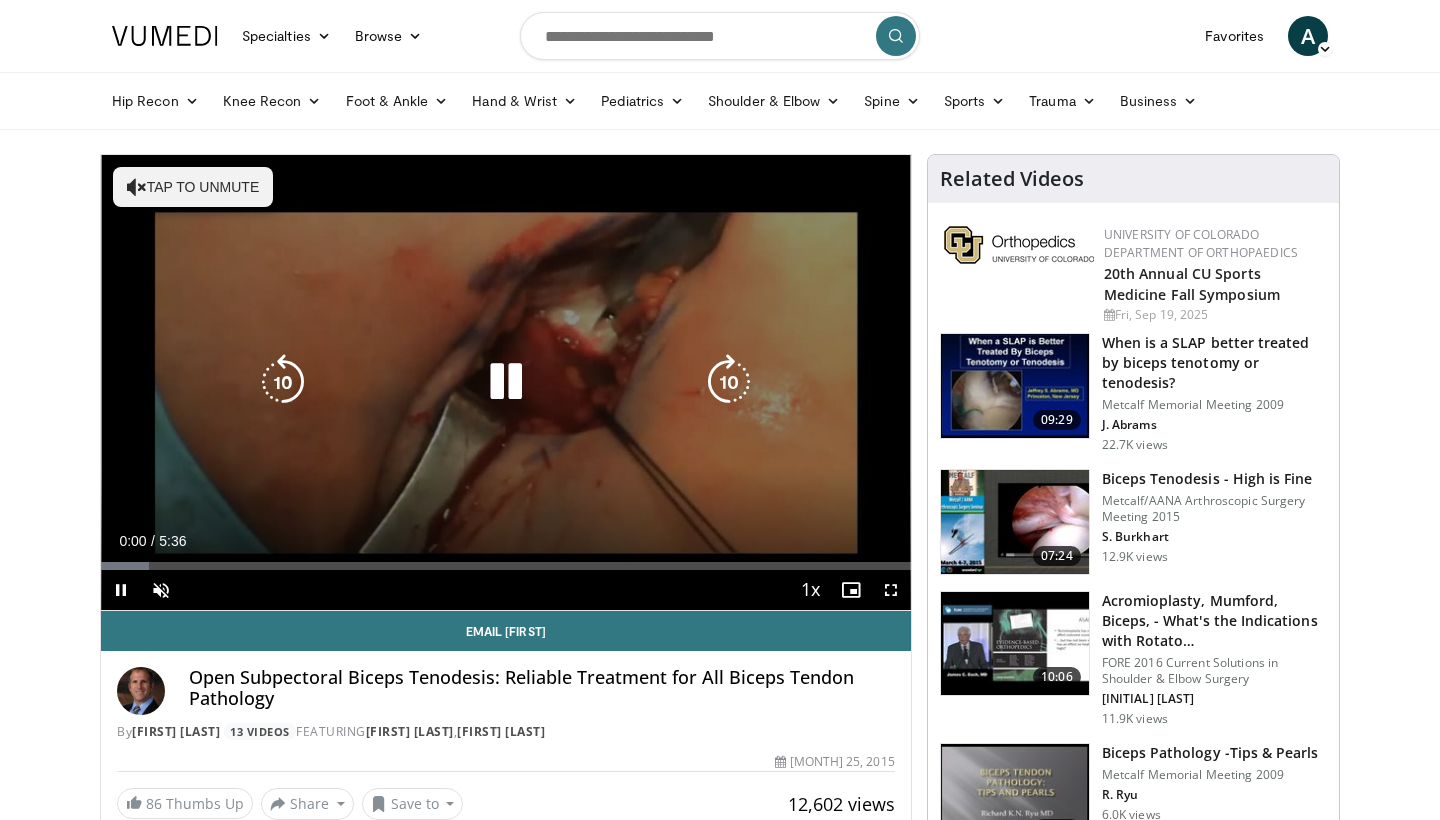 click on "Tap to unmute" at bounding box center [193, 187] 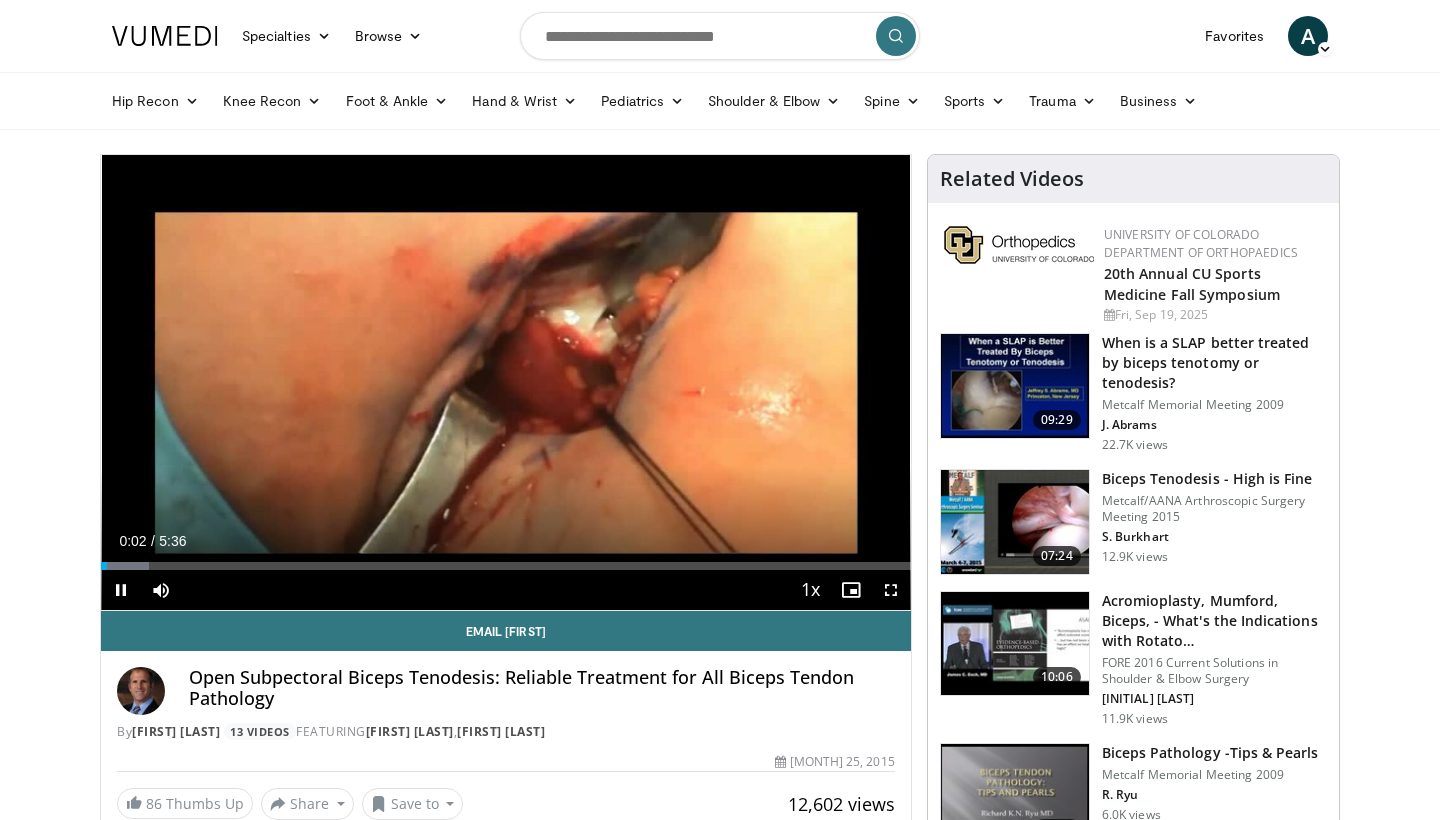 click at bounding box center [891, 590] 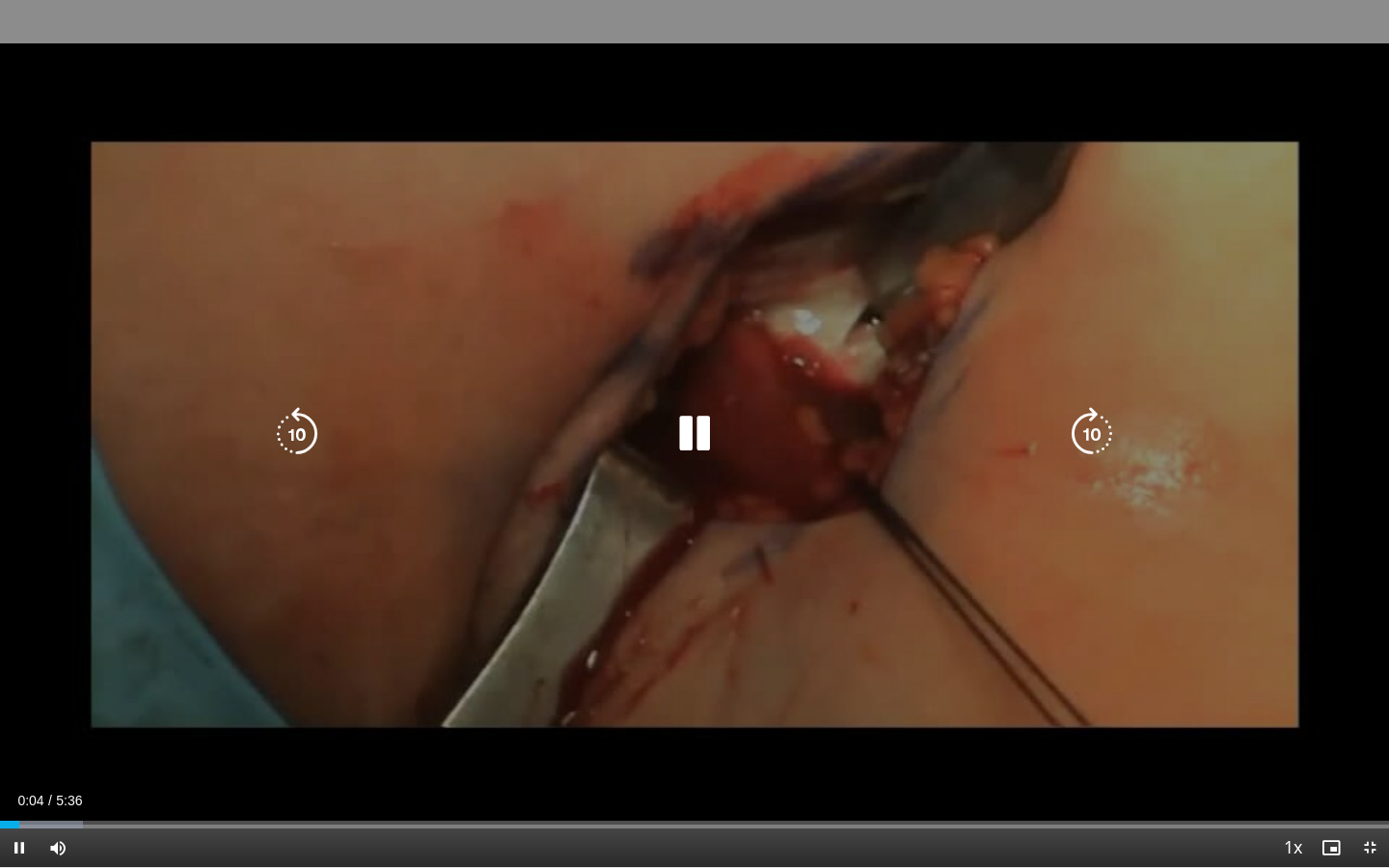 click at bounding box center (1092, 434) 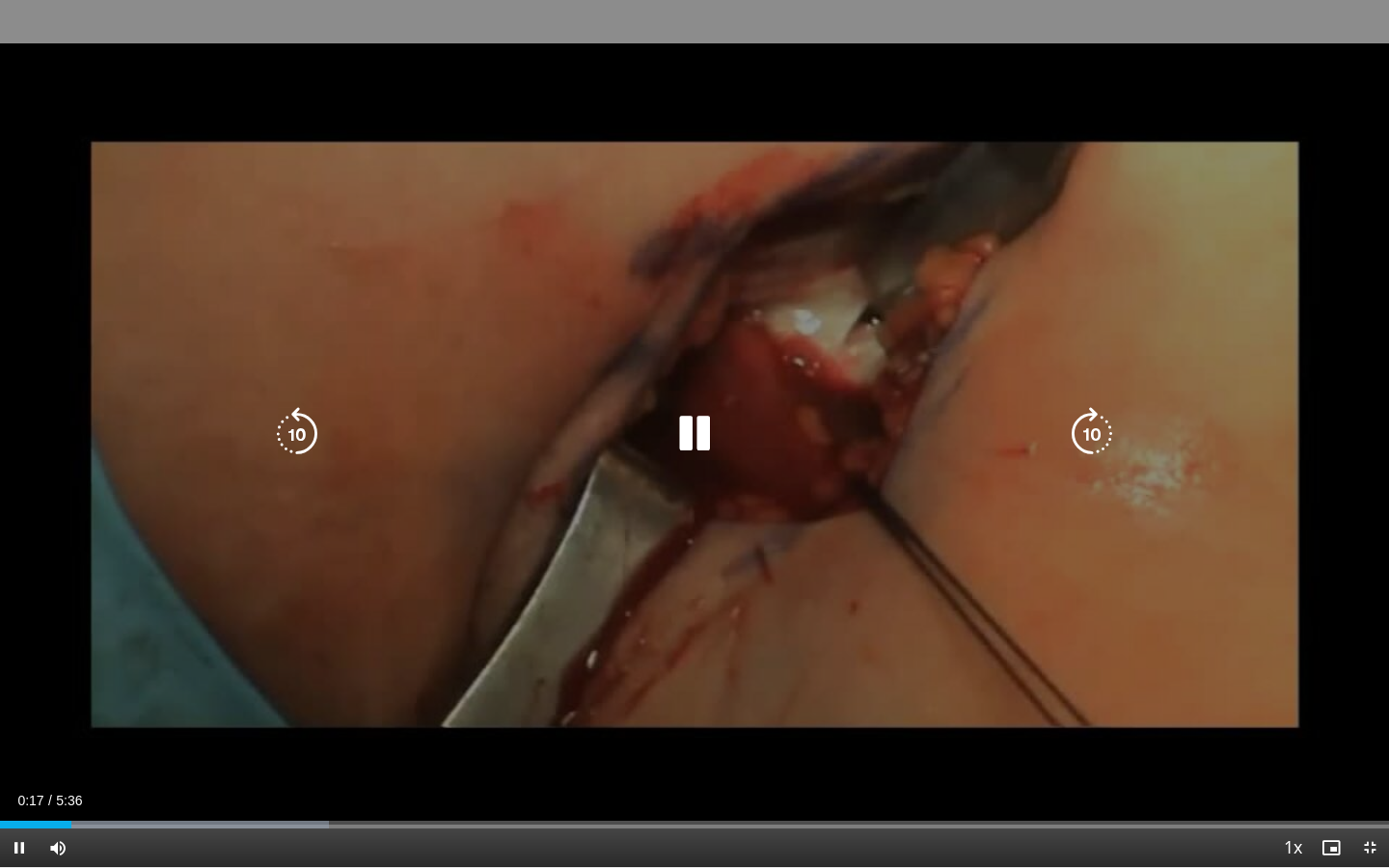 click at bounding box center [1092, 434] 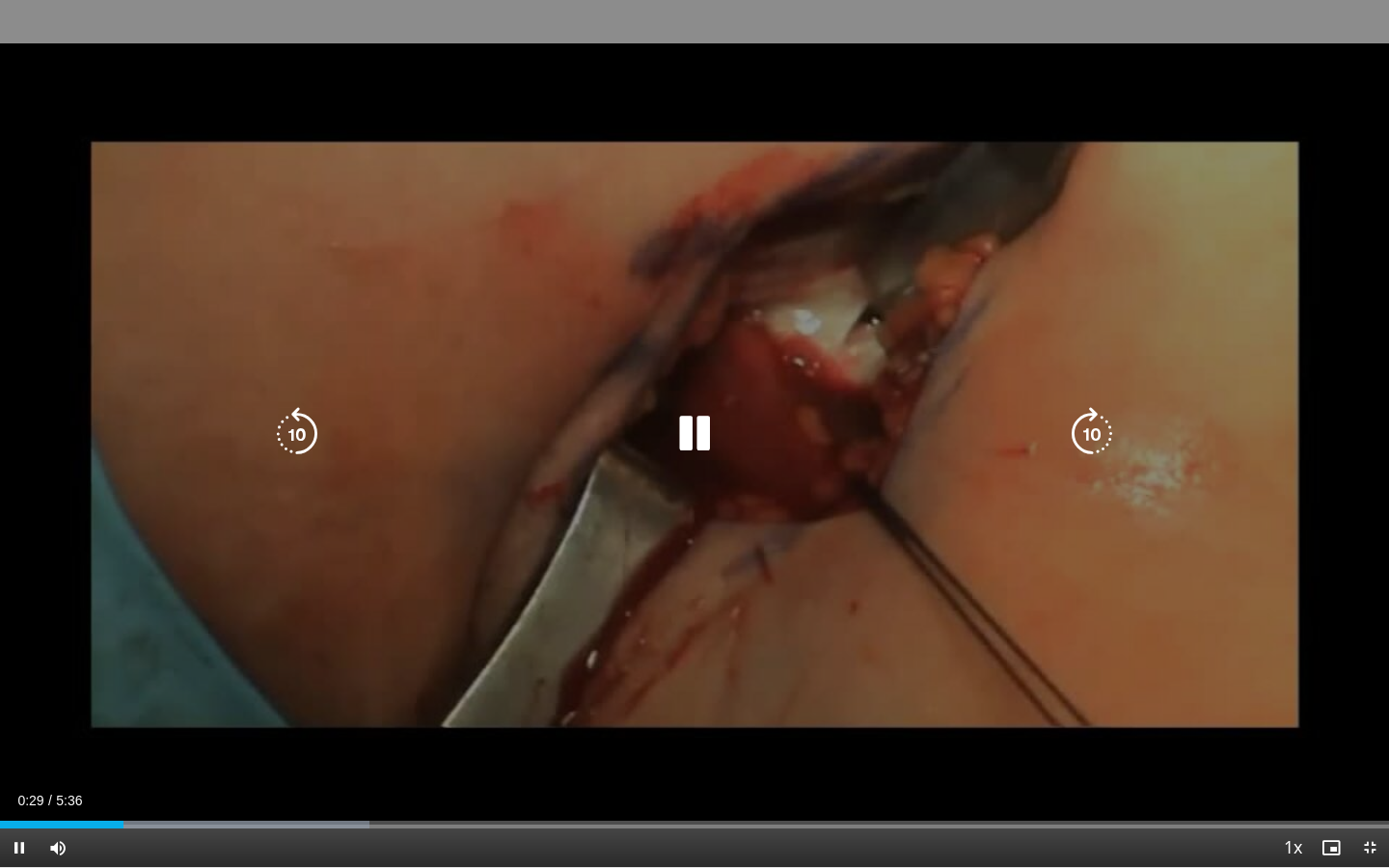 click at bounding box center (297, 434) 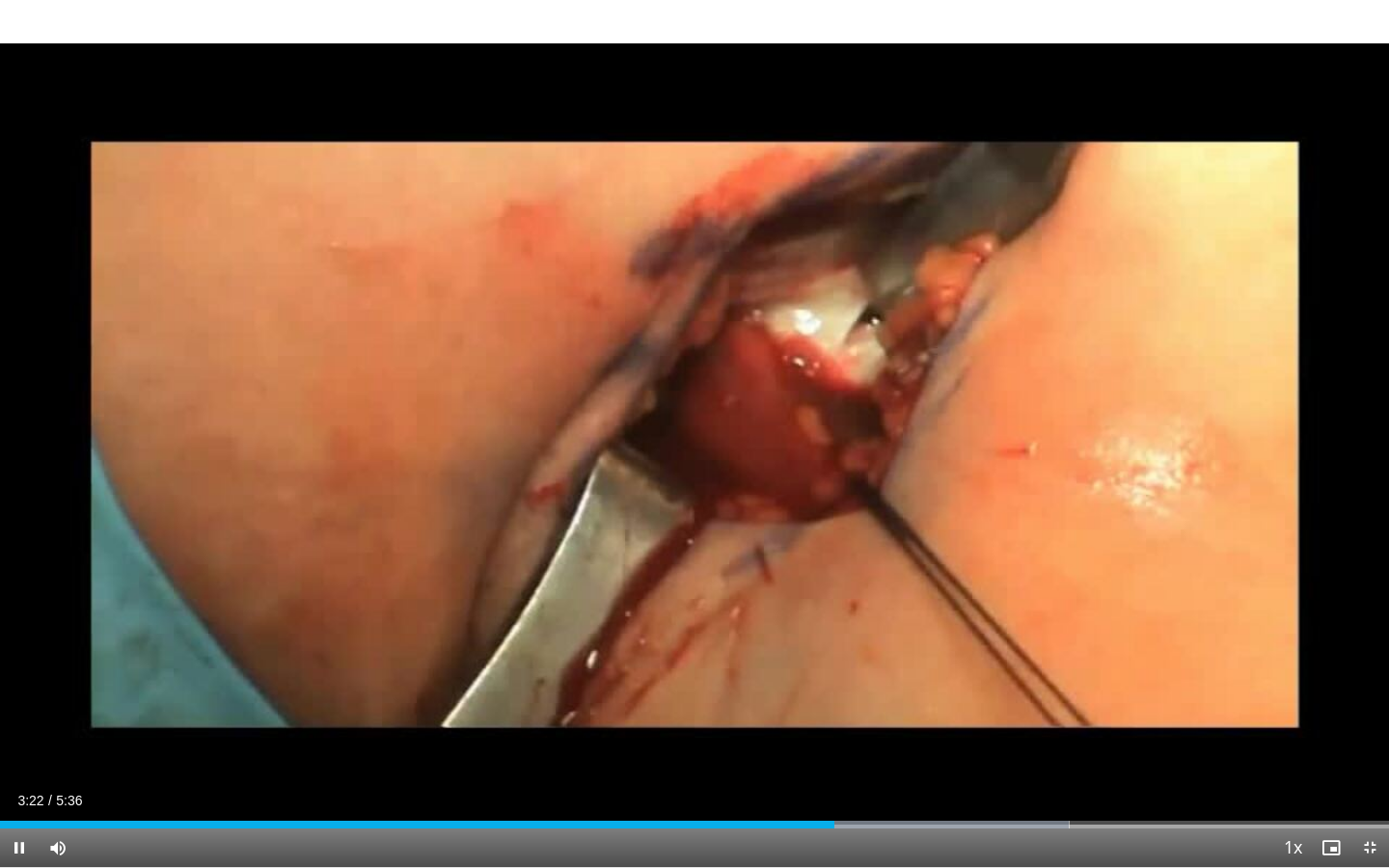 click at bounding box center [1370, 848] 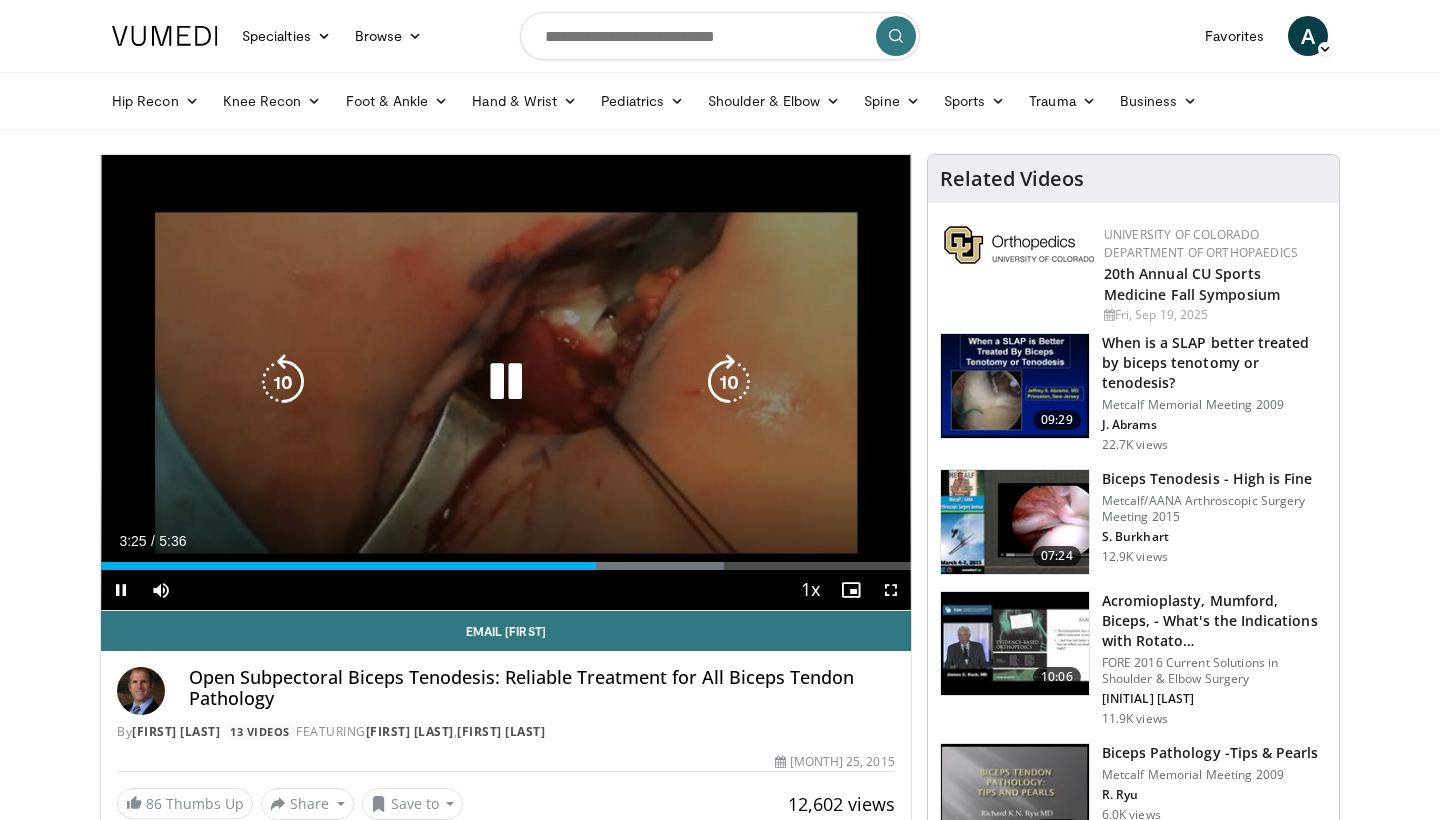 click at bounding box center (506, 382) 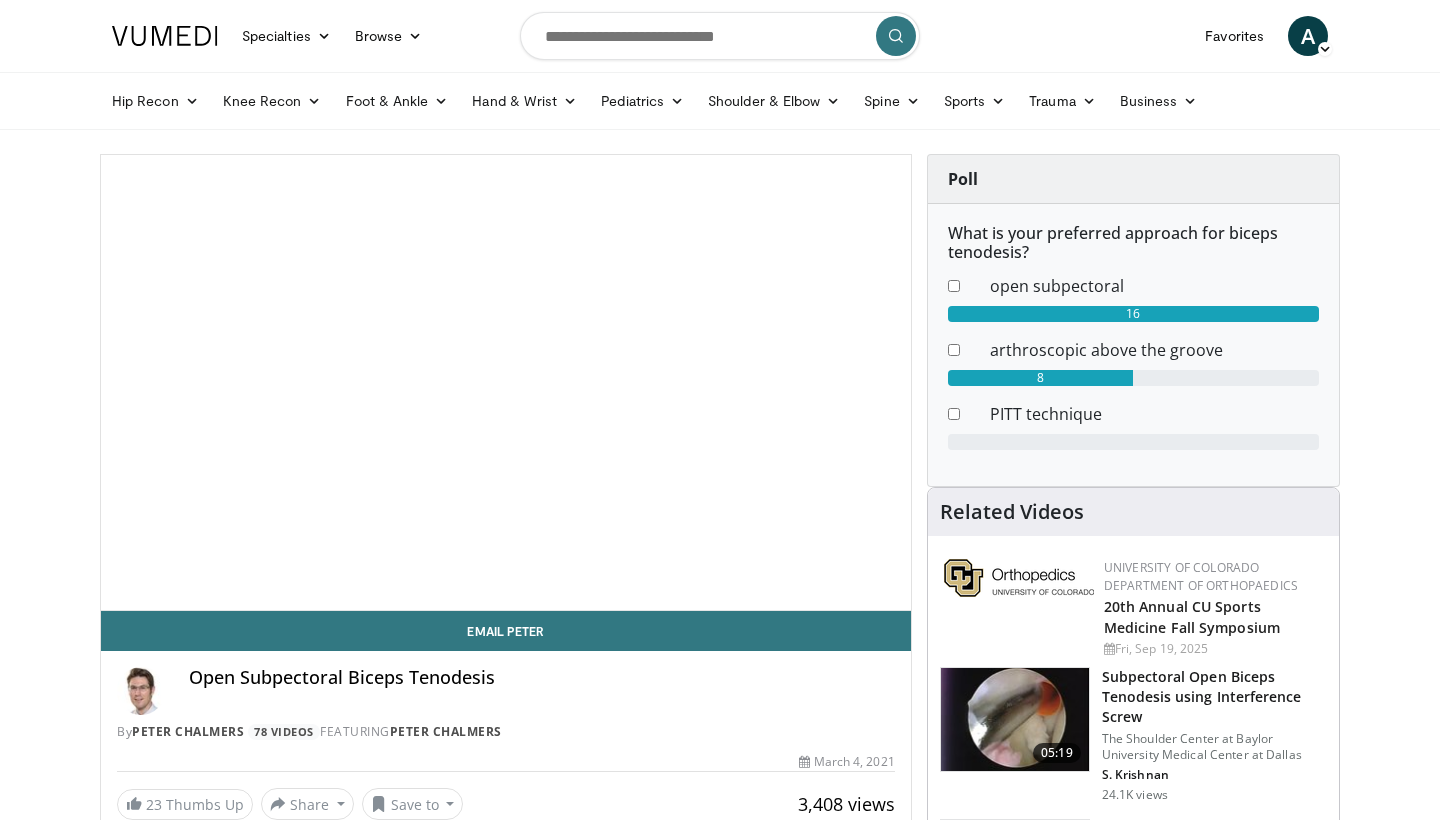 scroll, scrollTop: 0, scrollLeft: 0, axis: both 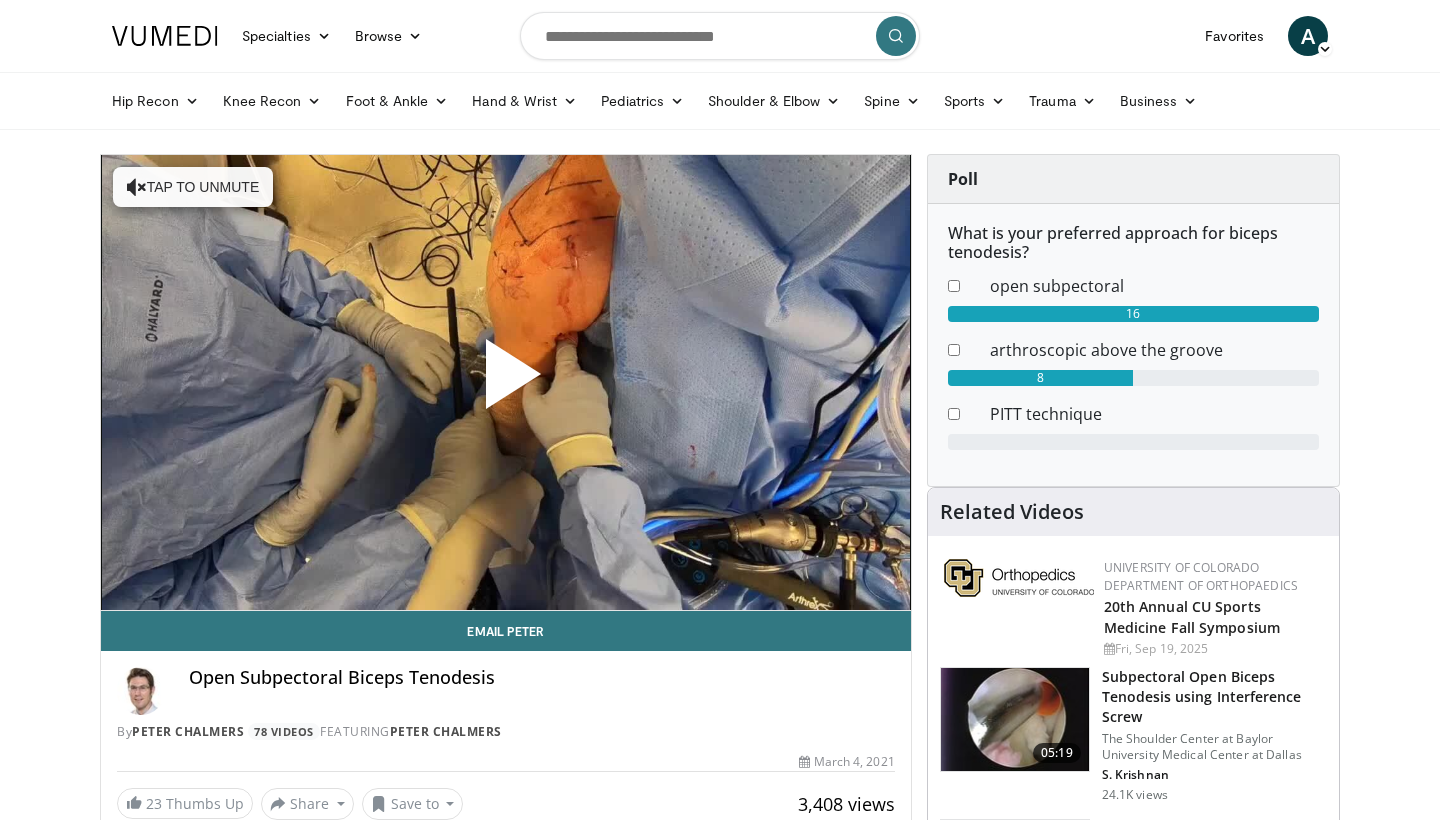 click at bounding box center (506, 382) 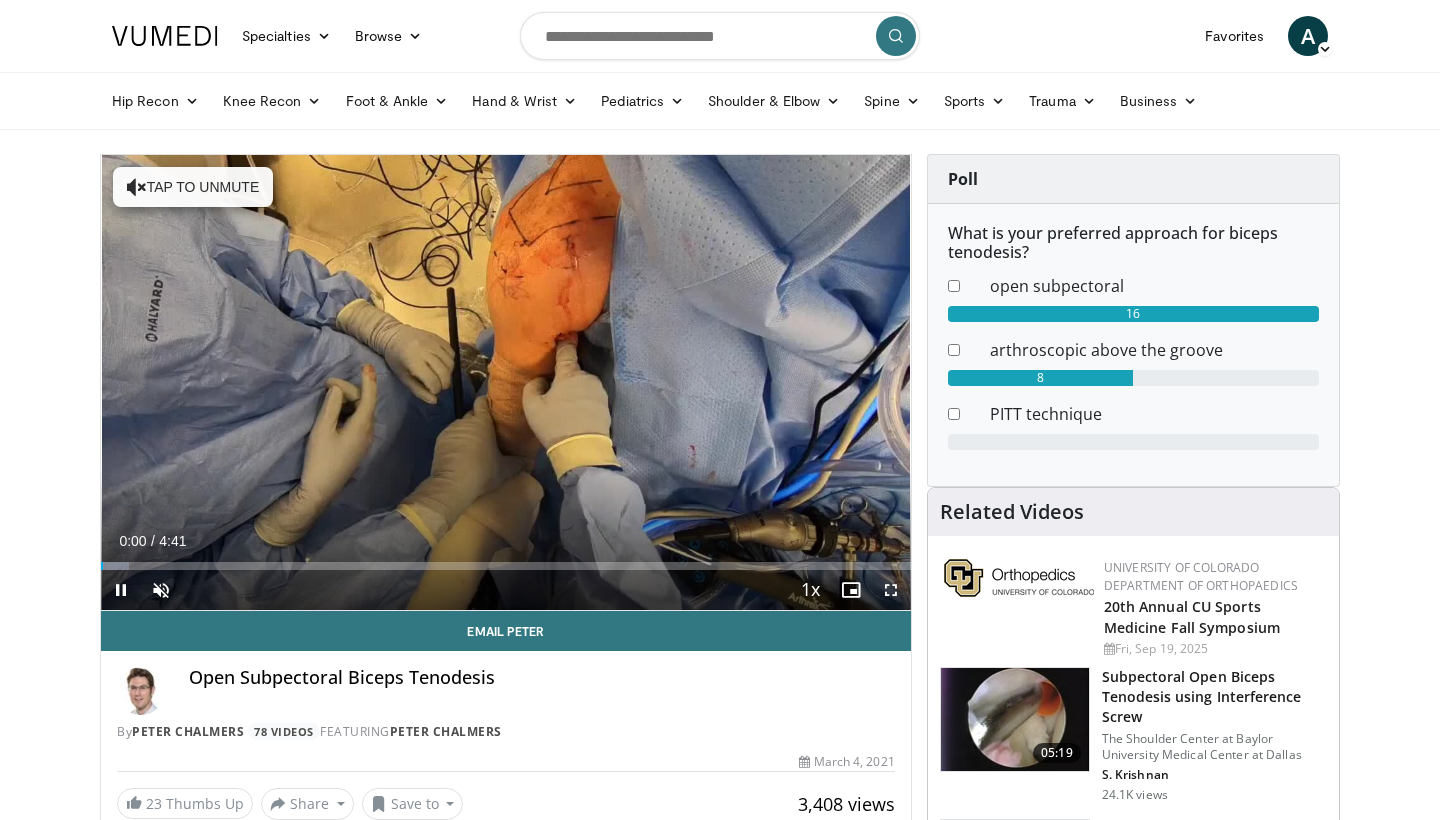 click at bounding box center [891, 590] 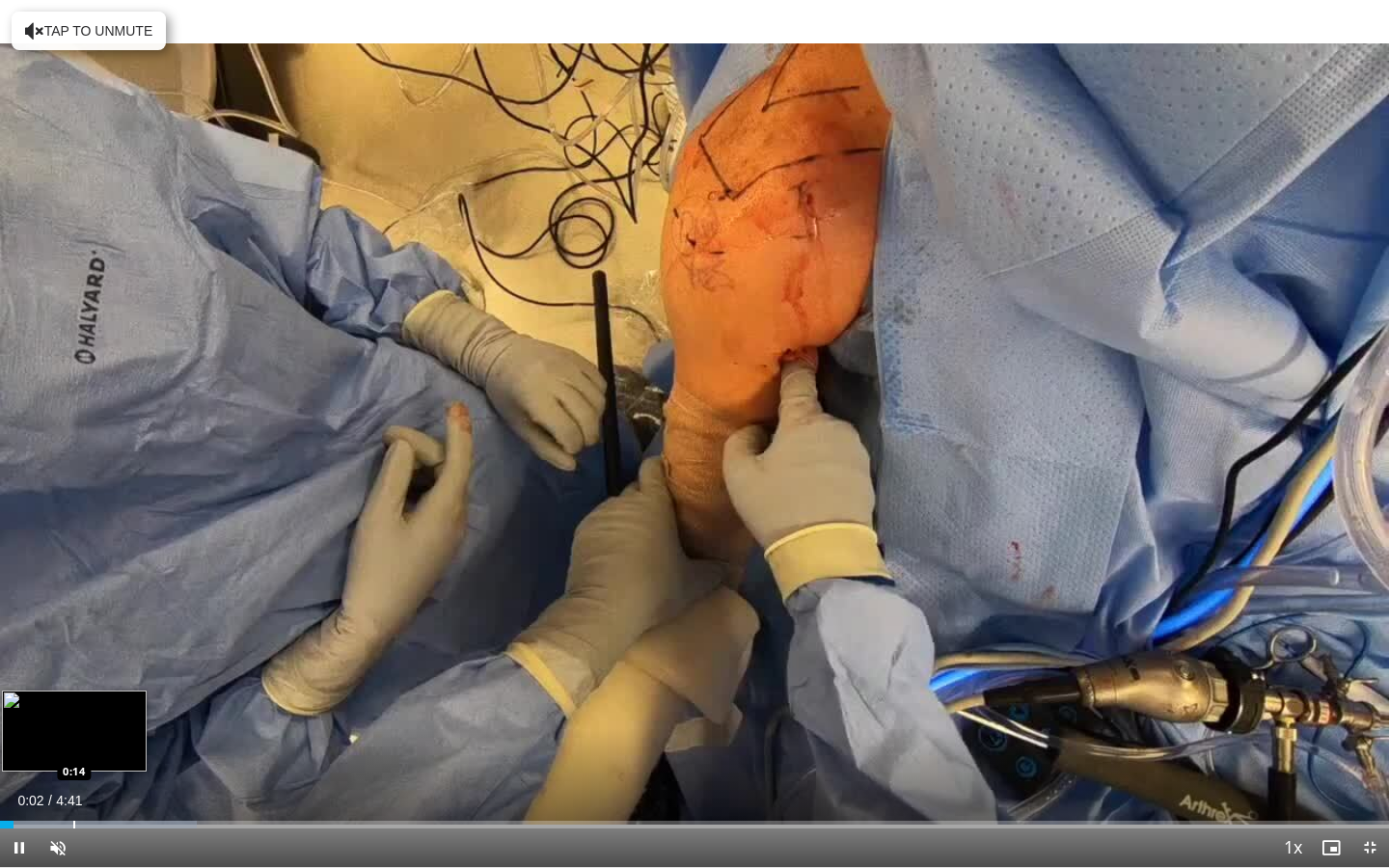 click at bounding box center (74, 825) 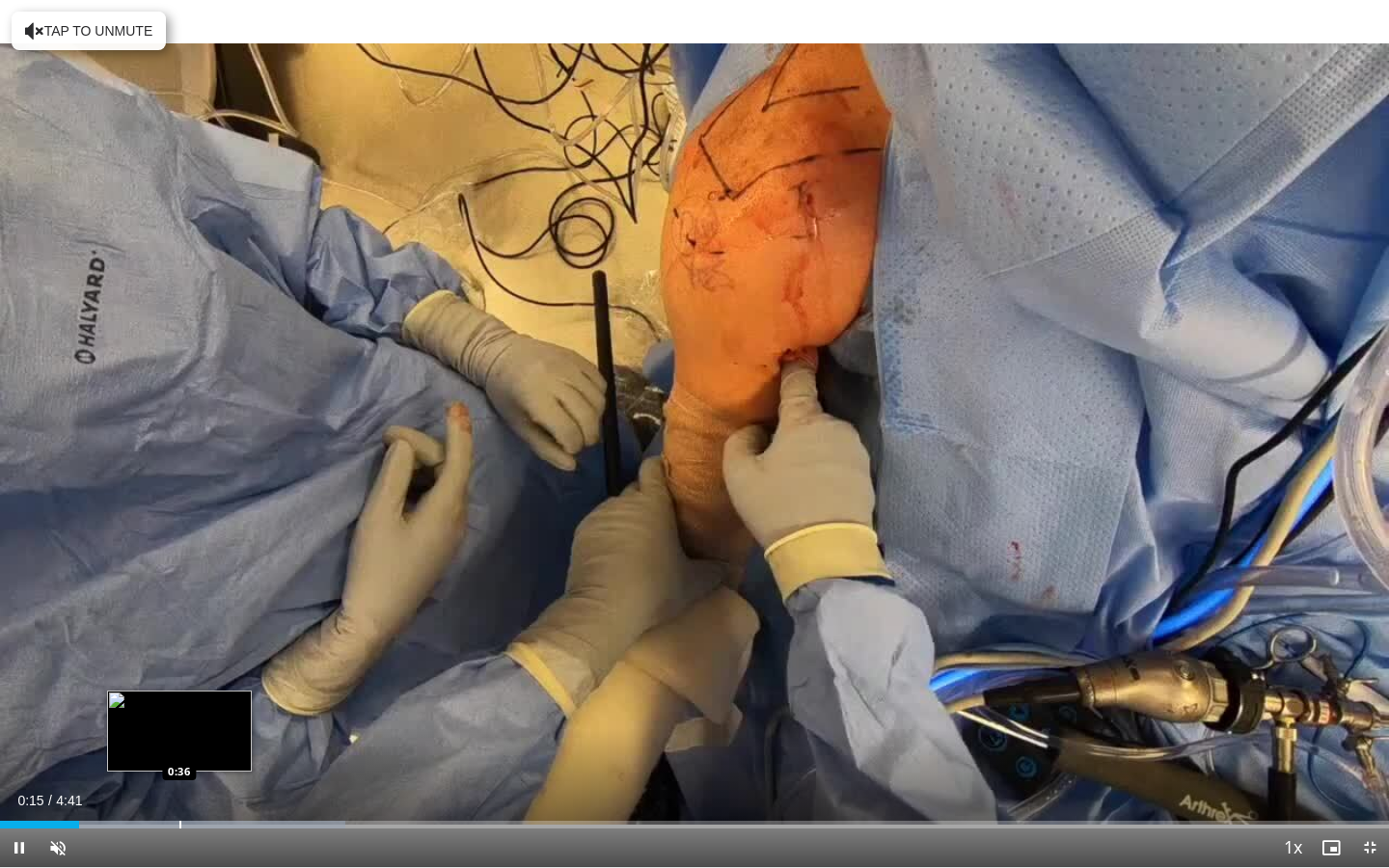 click on "Loaded :  24.86% 0:15 0:36" at bounding box center [694, 819] 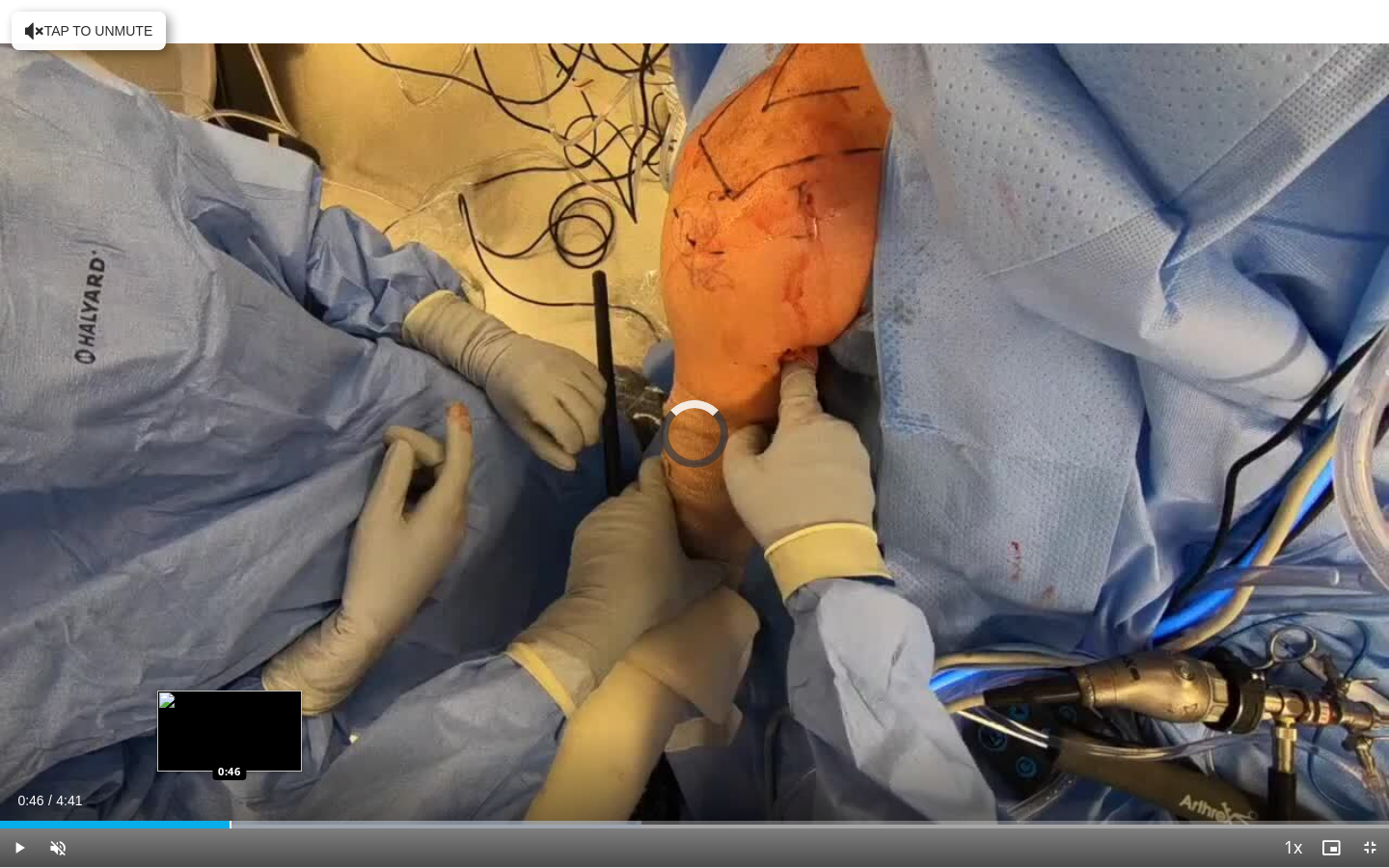 click at bounding box center [231, 825] 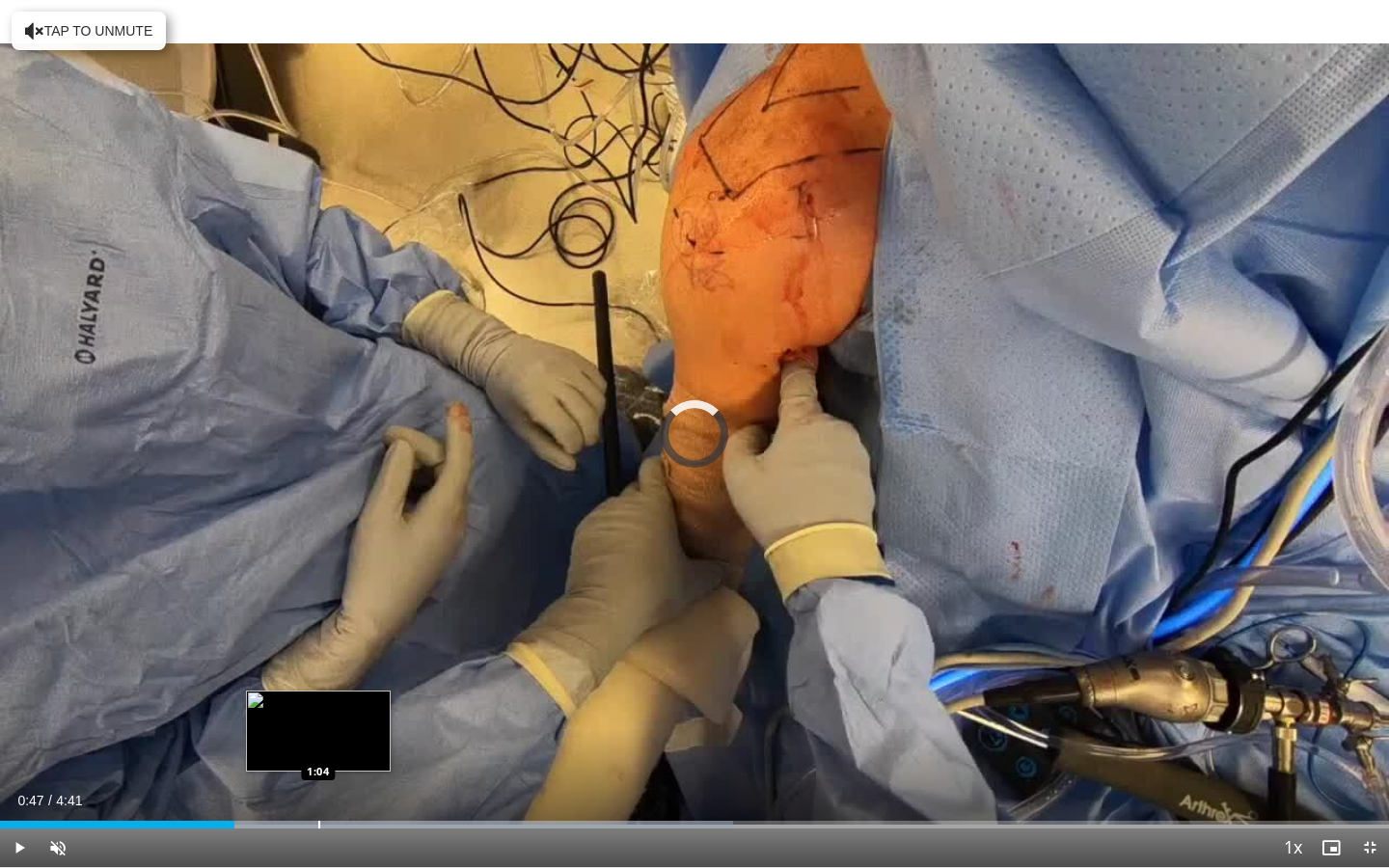 click at bounding box center (319, 825) 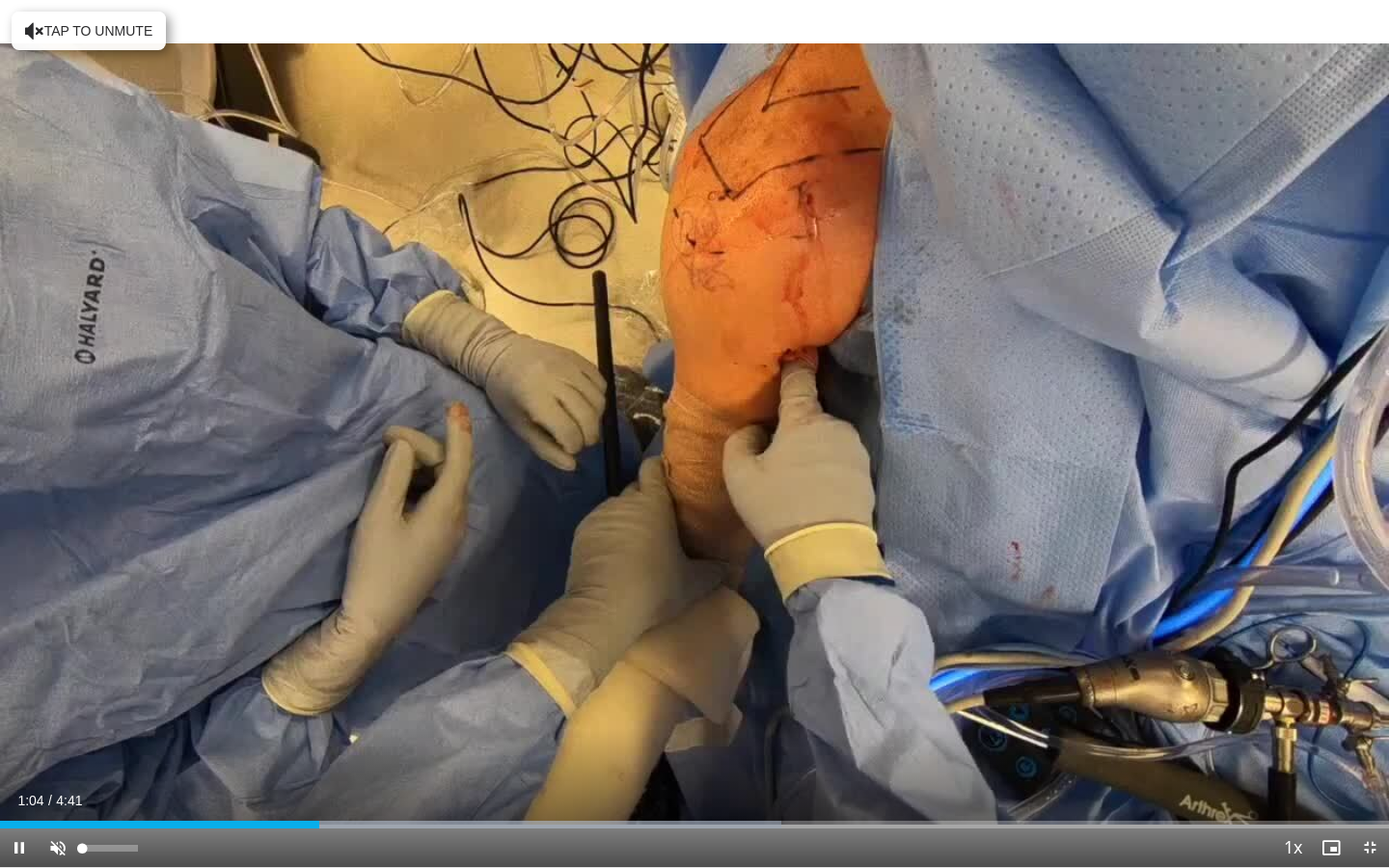 click at bounding box center [58, 848] 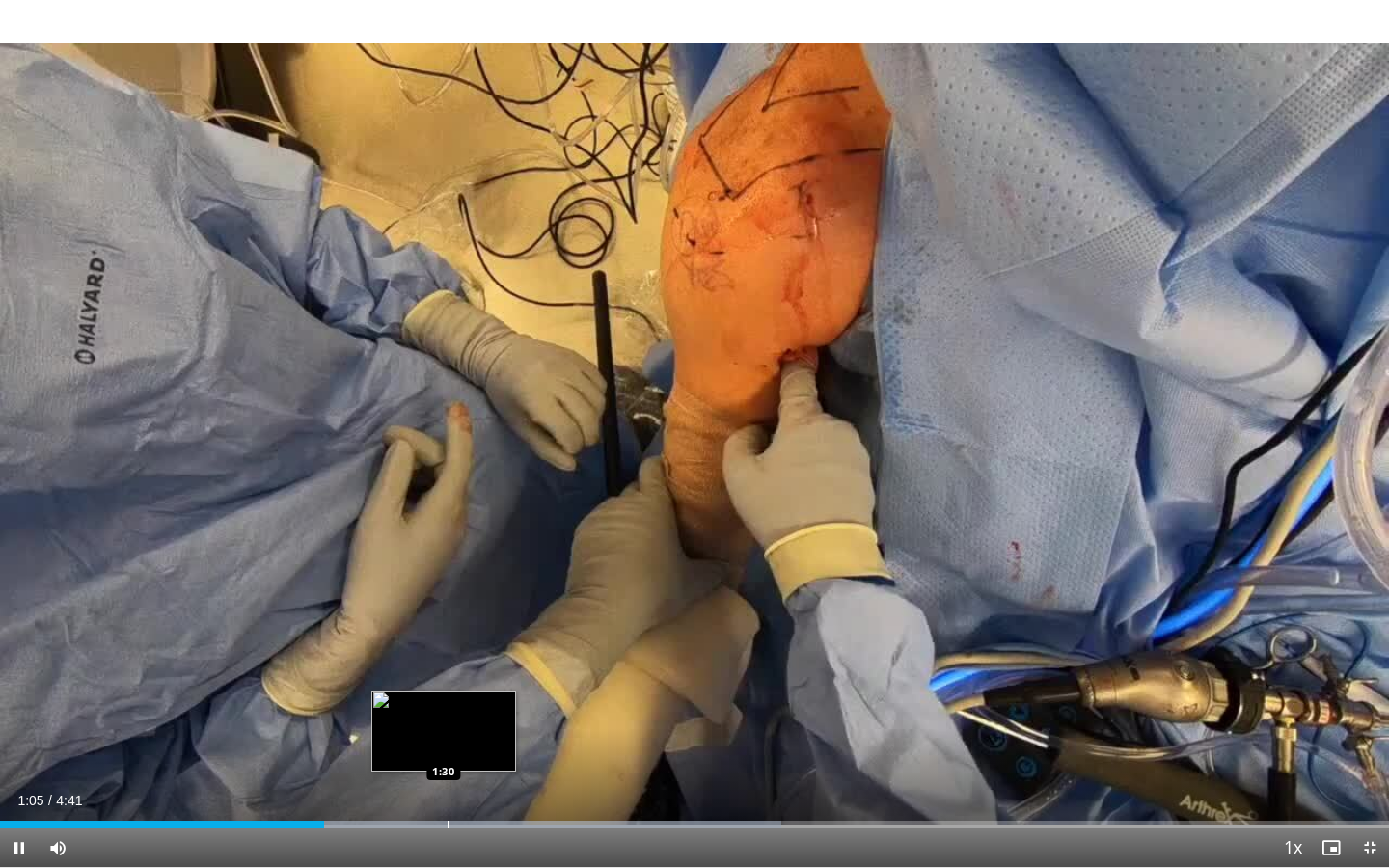 click on "Loaded :  56.27% 1:05 1:30" at bounding box center (694, 819) 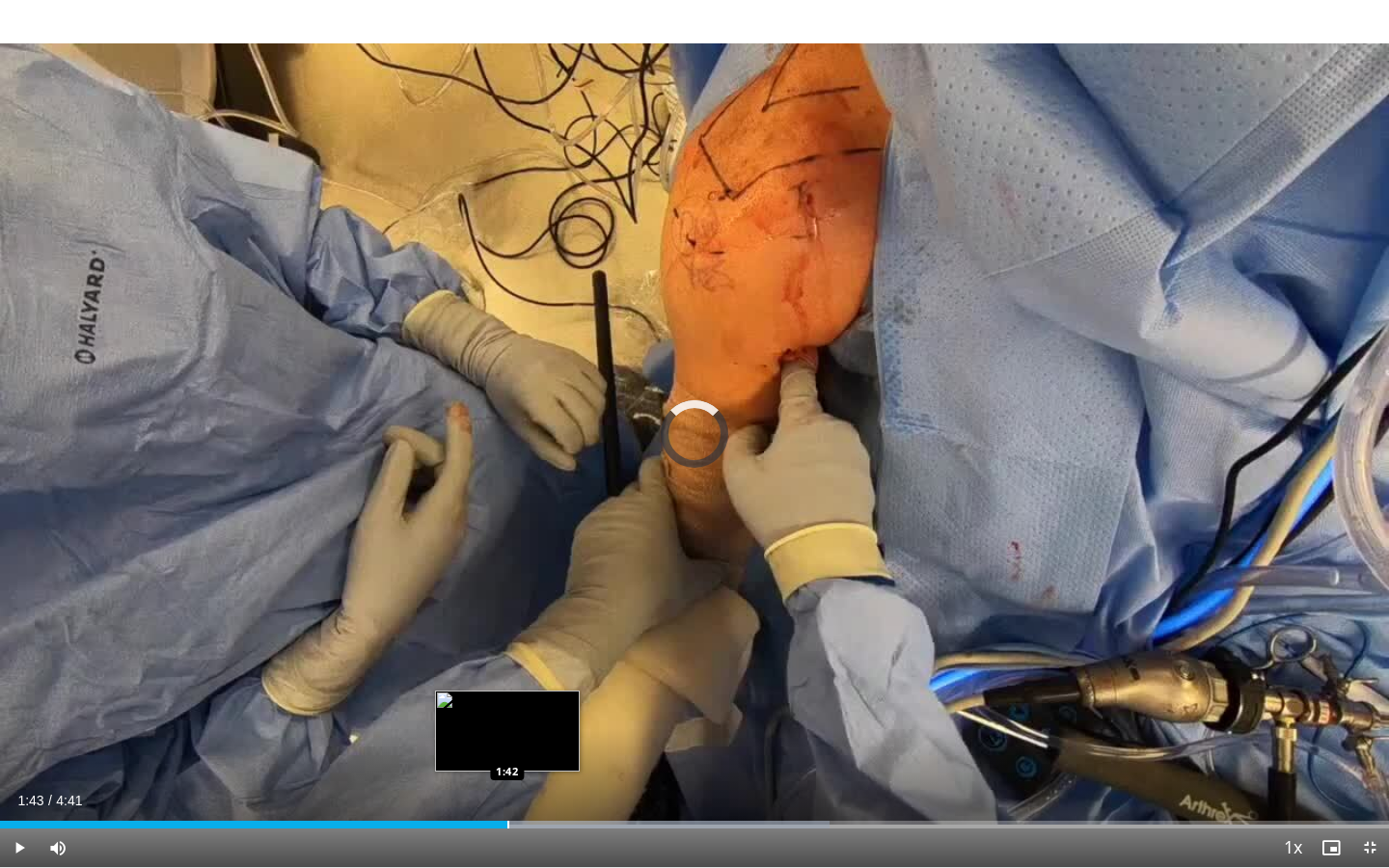 click at bounding box center (508, 825) 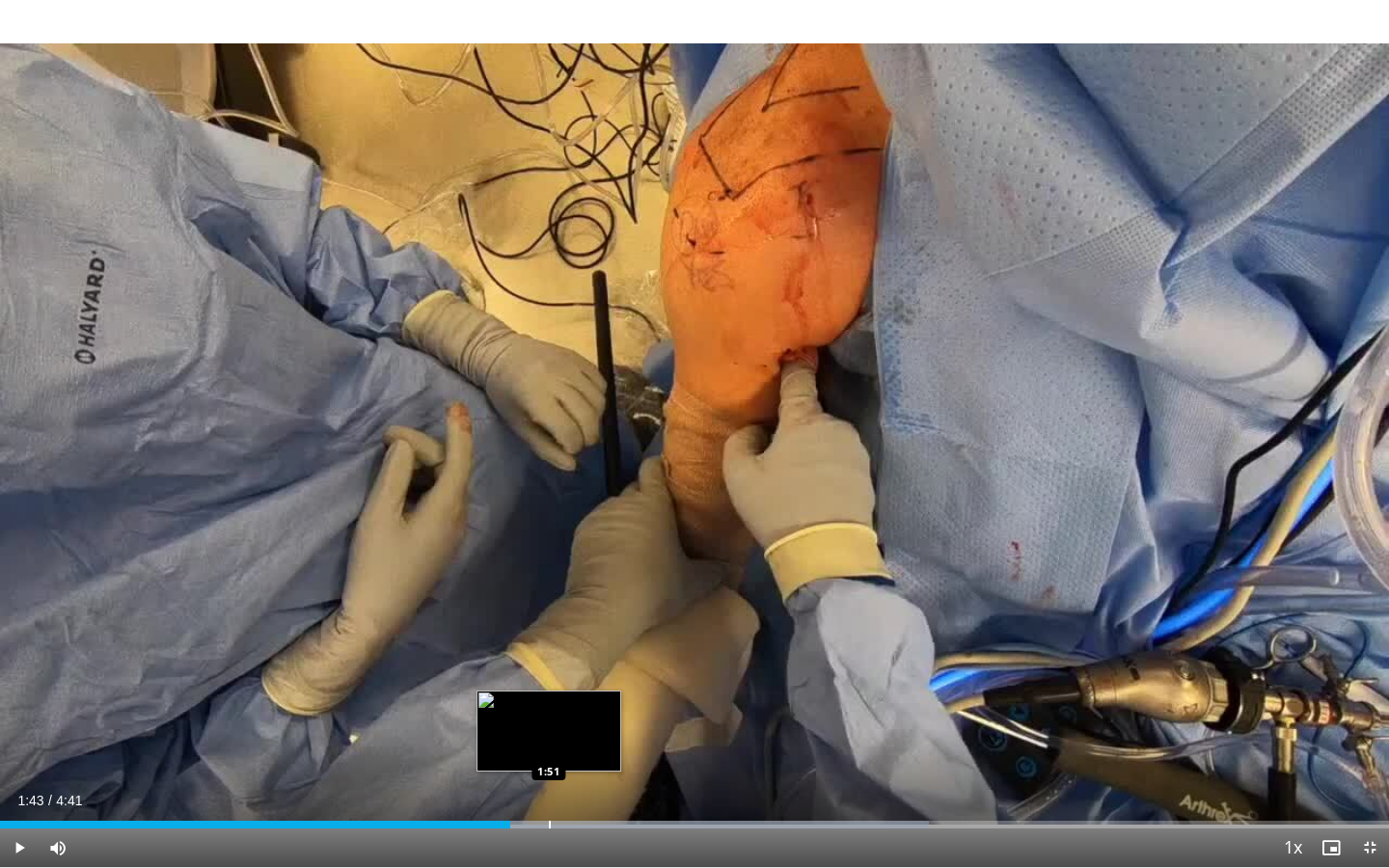 click at bounding box center (550, 825) 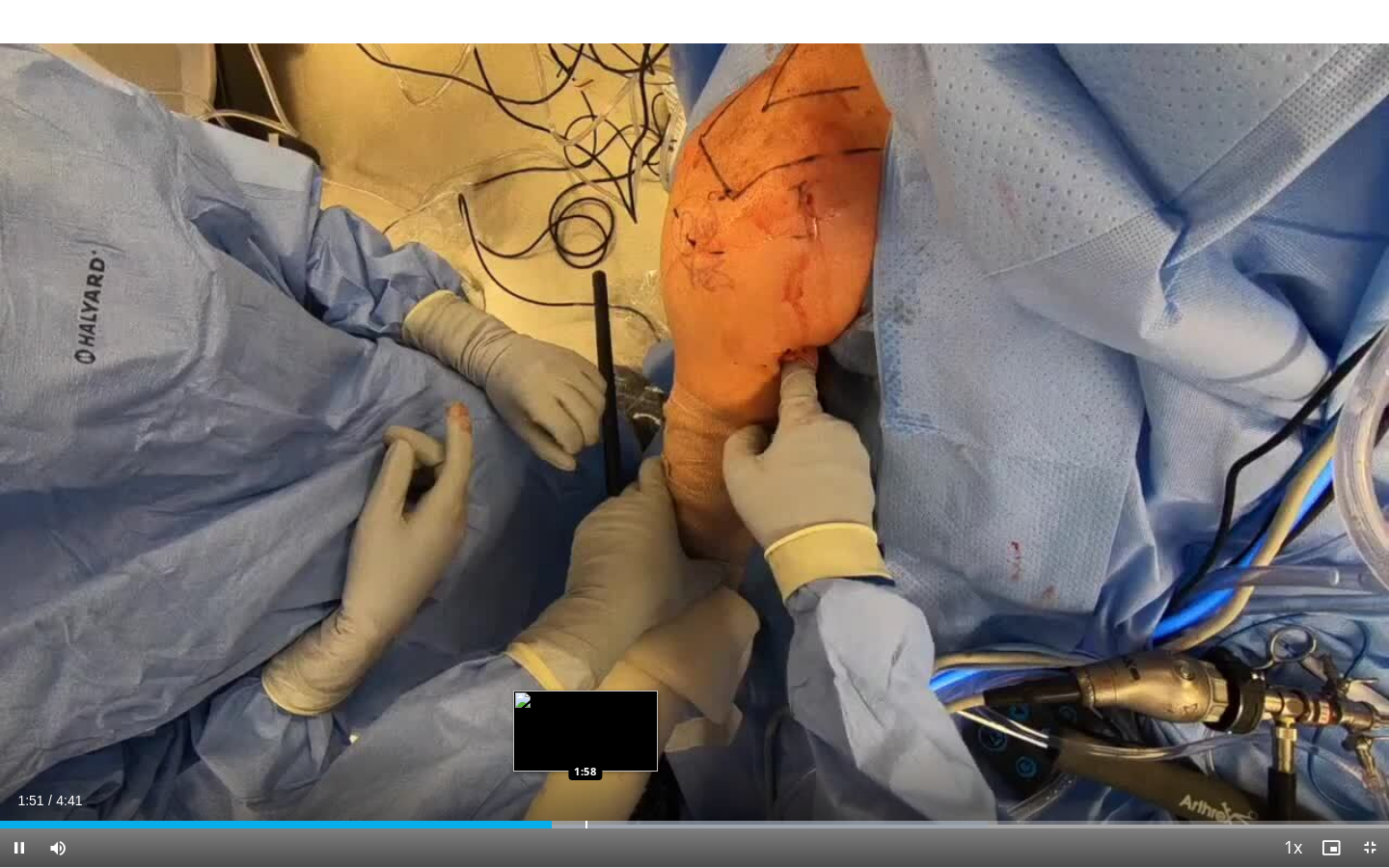 click at bounding box center [586, 825] 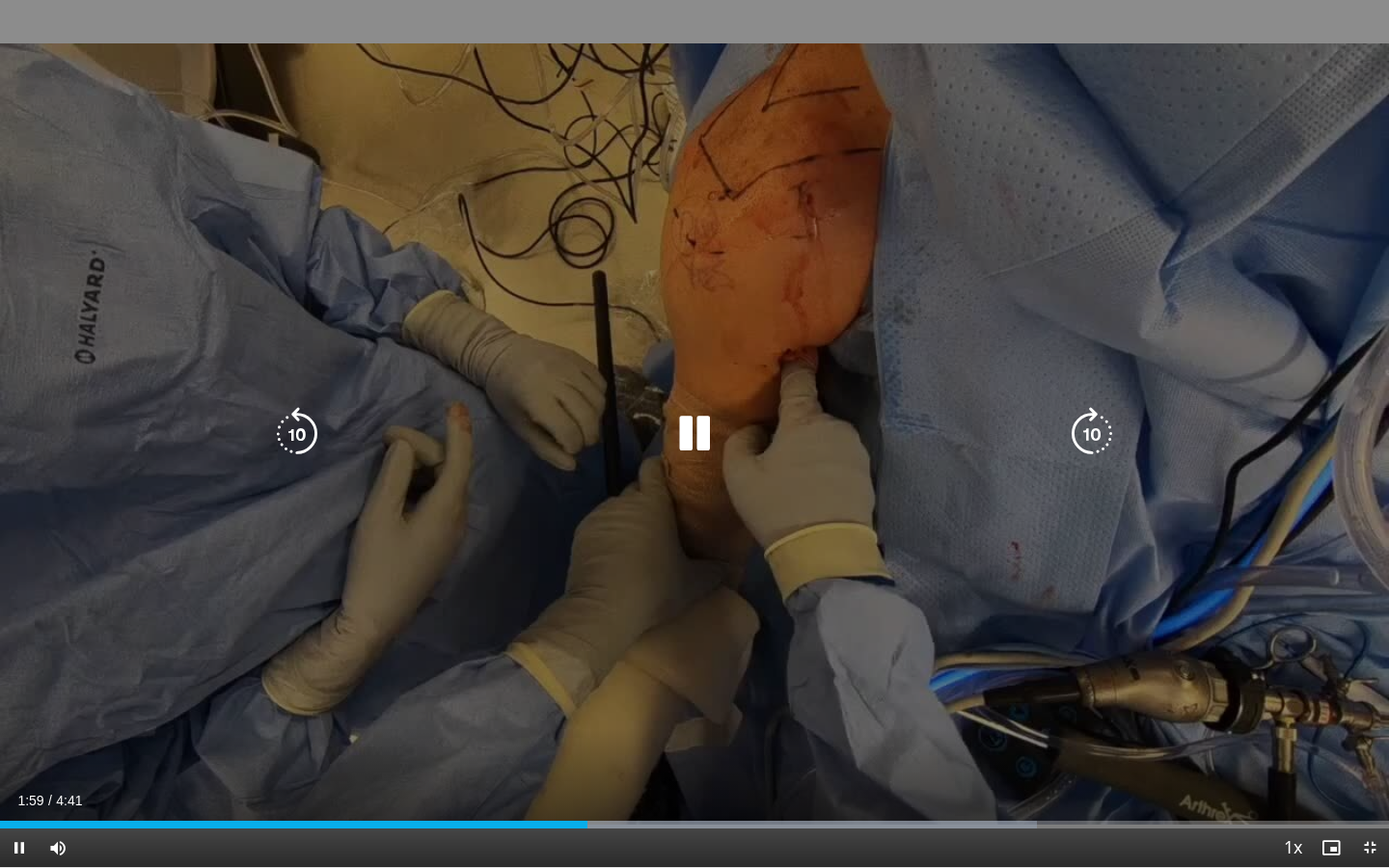 click at bounding box center [721, 825] 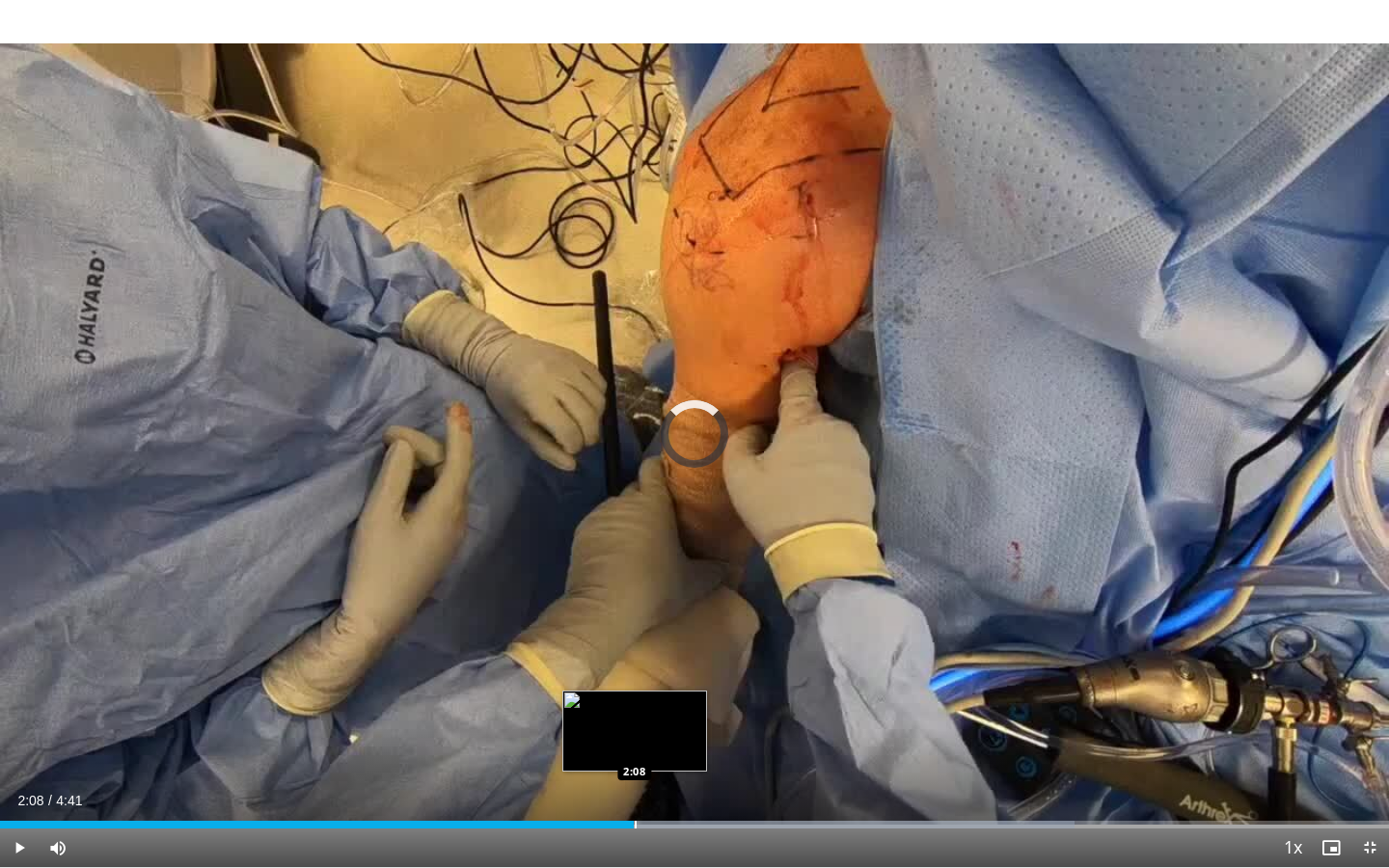 click on "2:09" at bounding box center (316, 825) 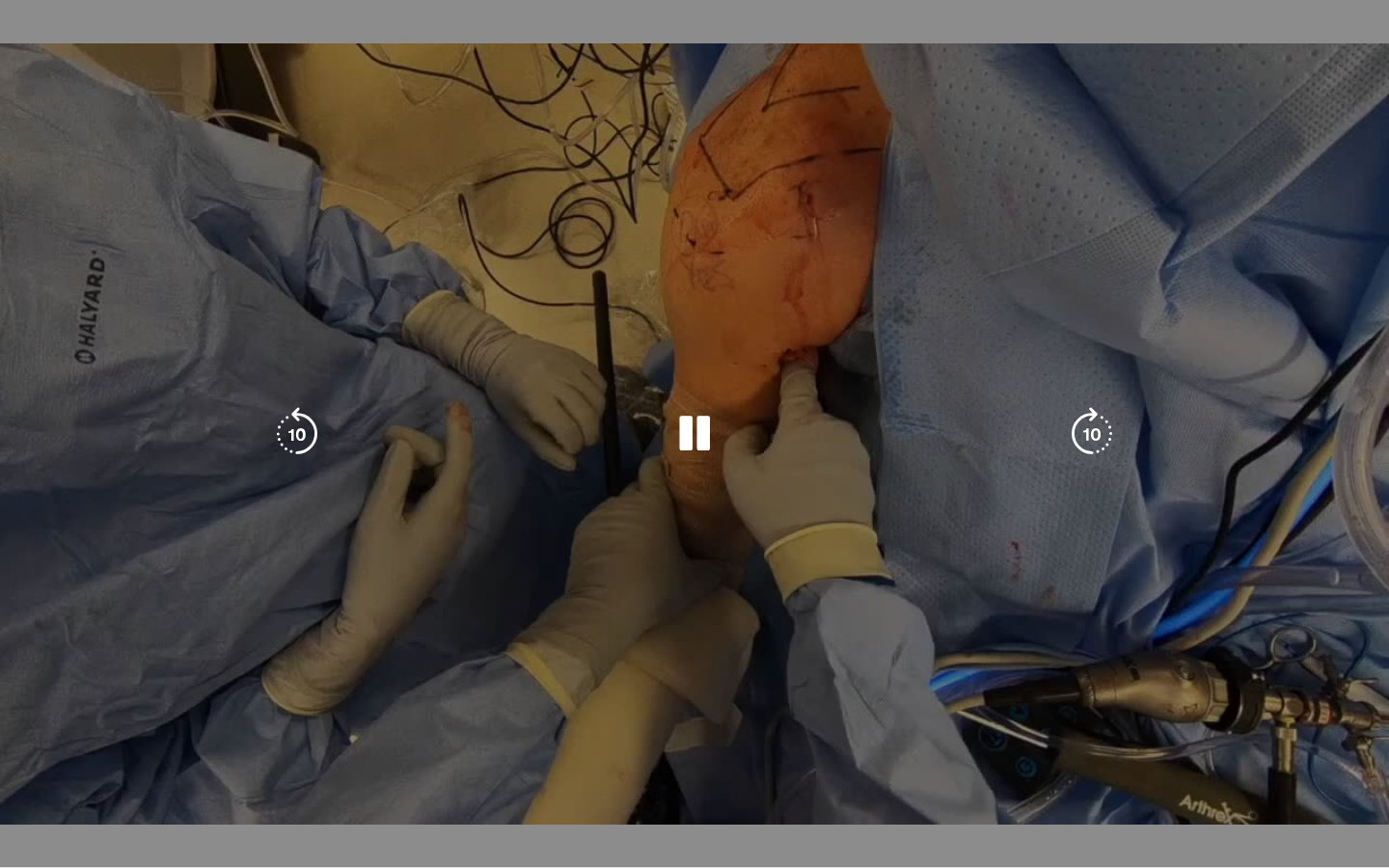 click on "10 seconds
Tap to unmute" at bounding box center [694, 433] 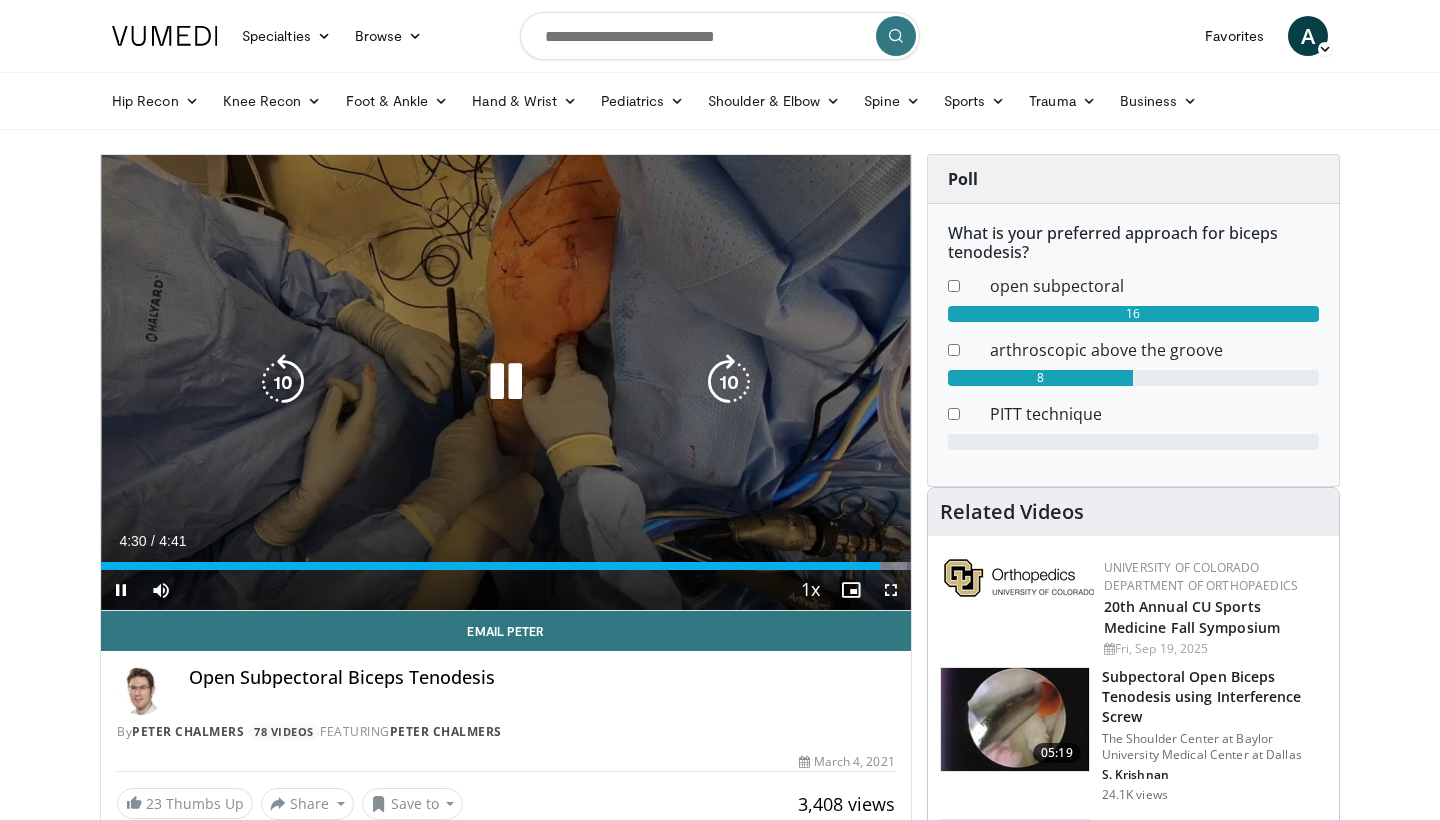 click at bounding box center (506, 382) 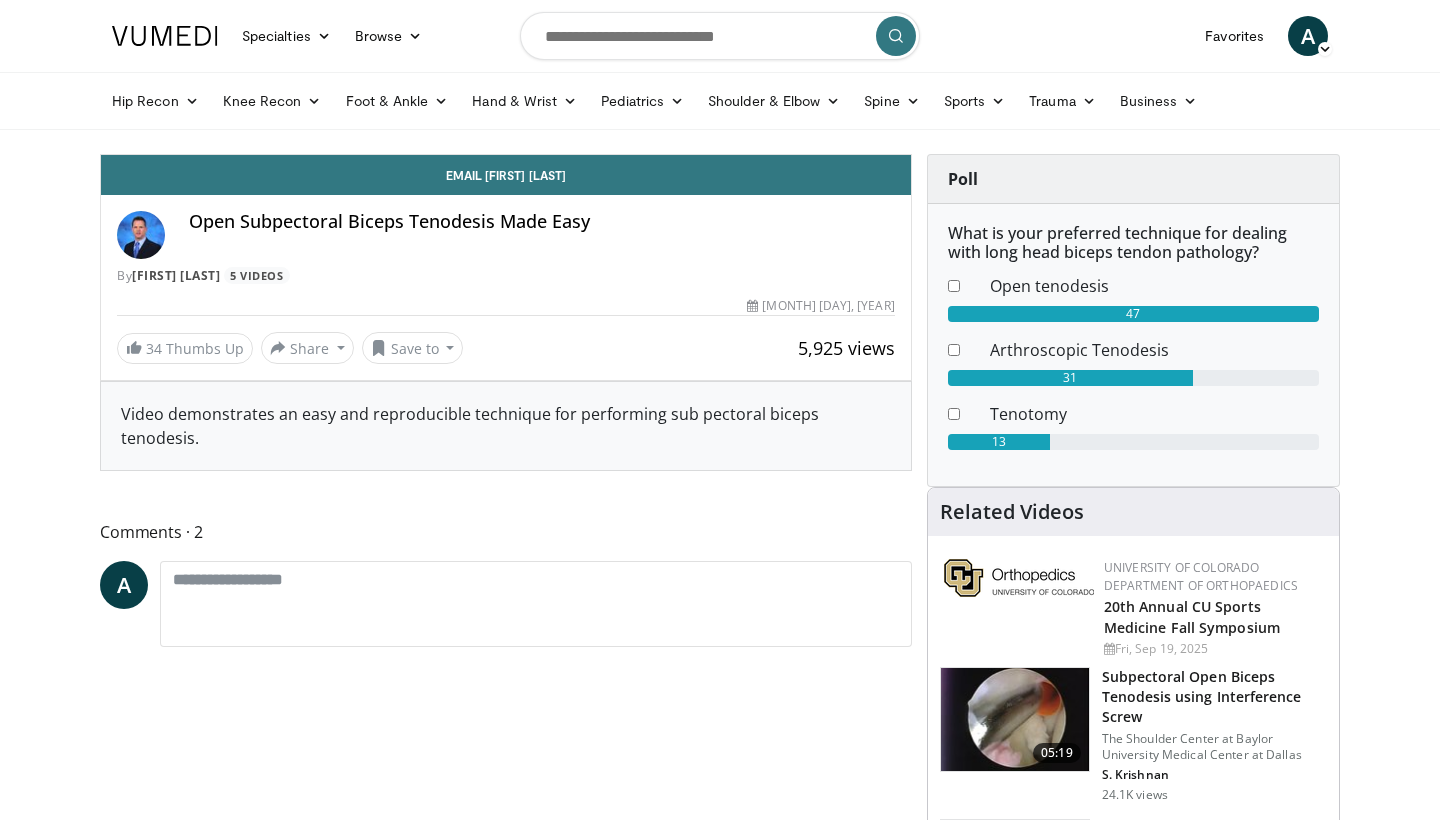 scroll, scrollTop: 0, scrollLeft: 0, axis: both 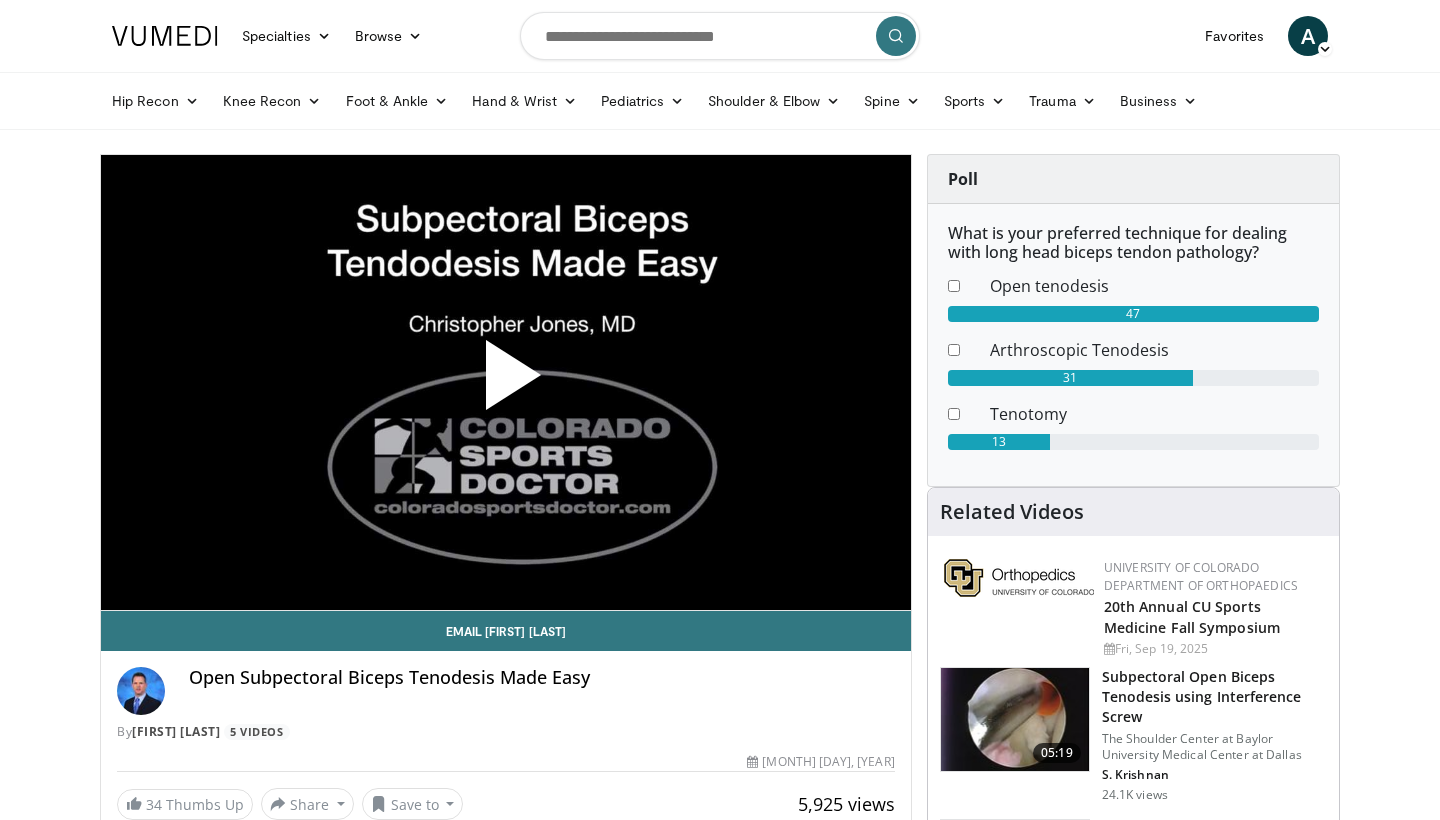 click at bounding box center [506, 383] 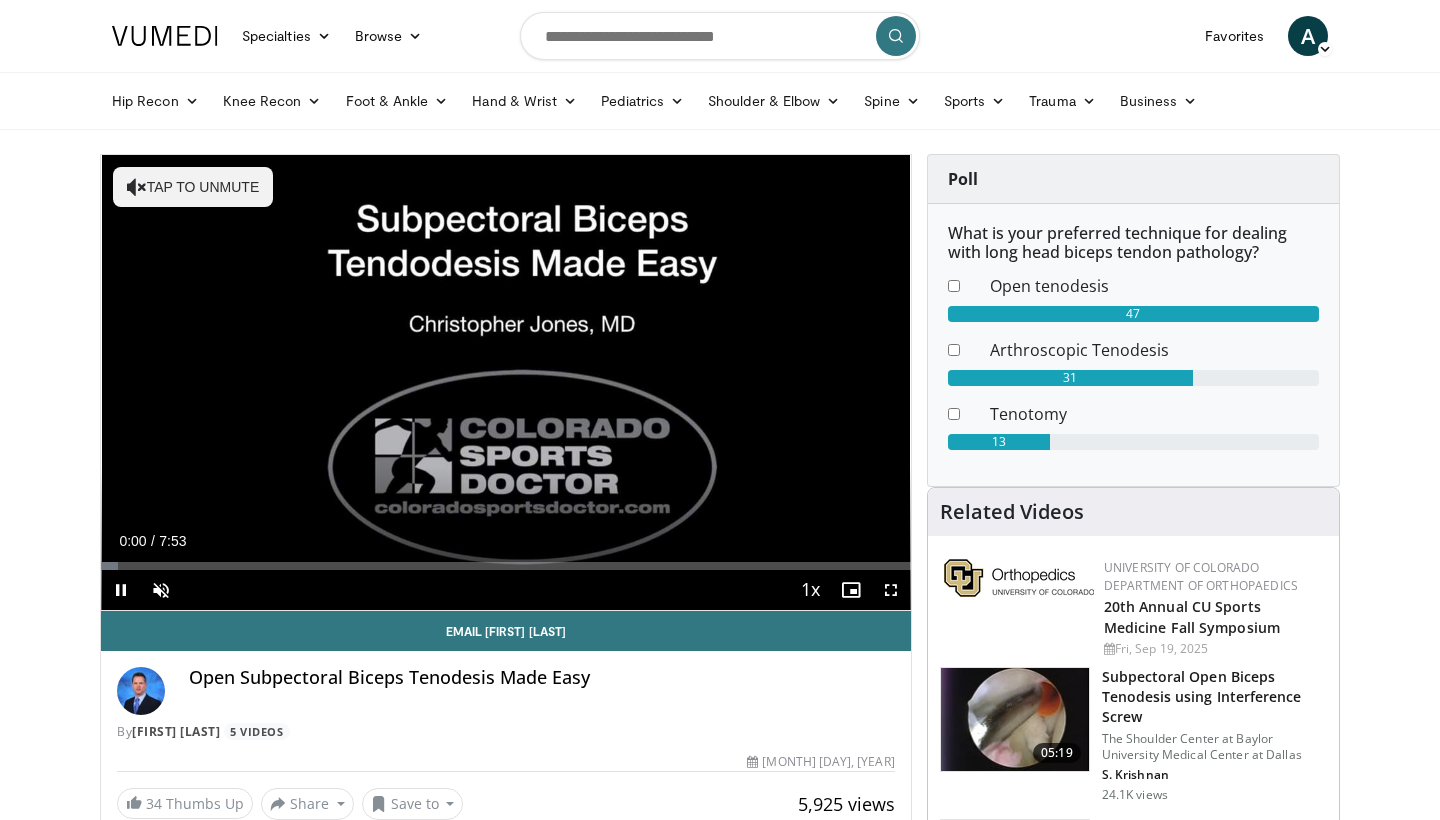 click at bounding box center [891, 590] 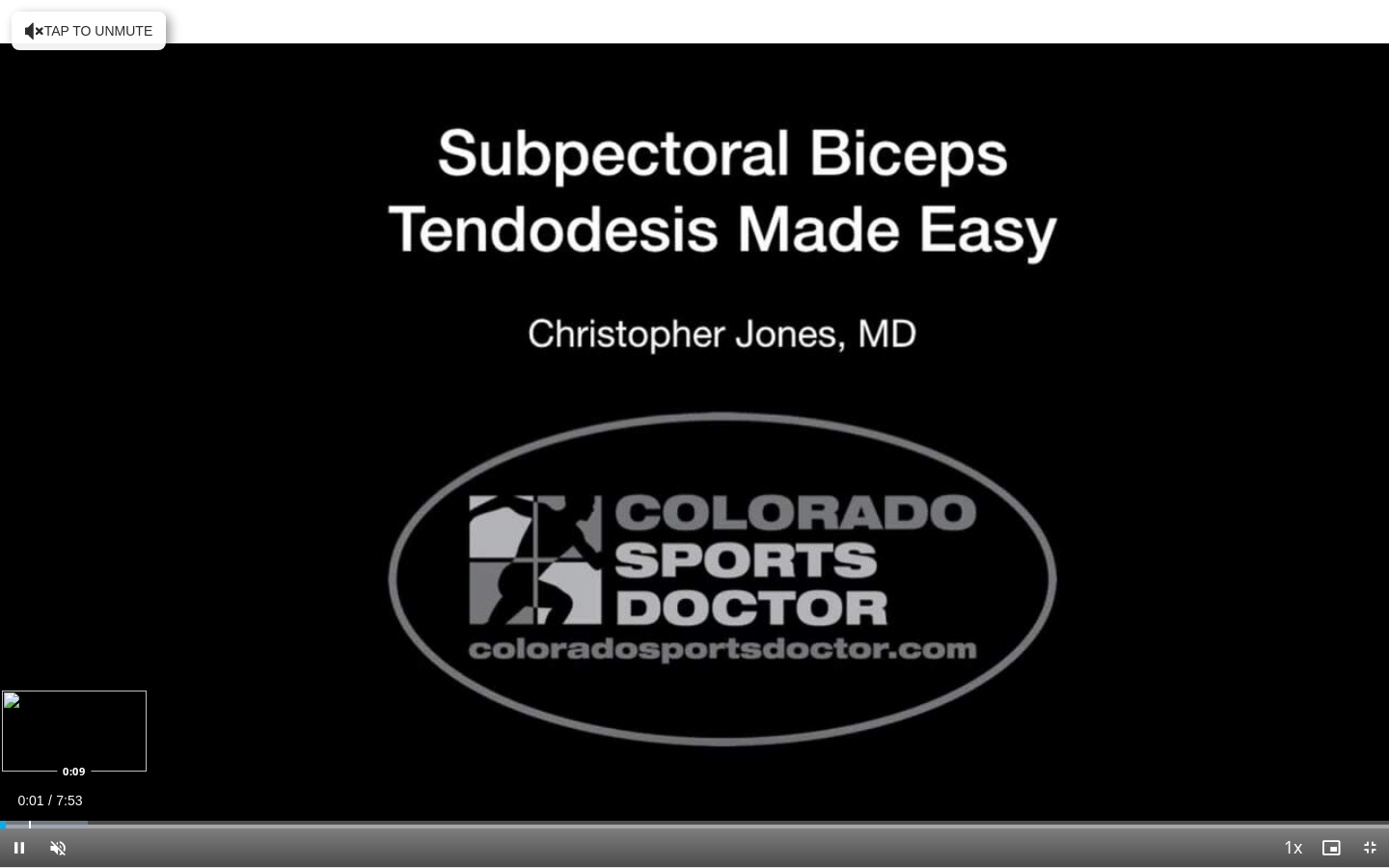 click at bounding box center [30, 825] 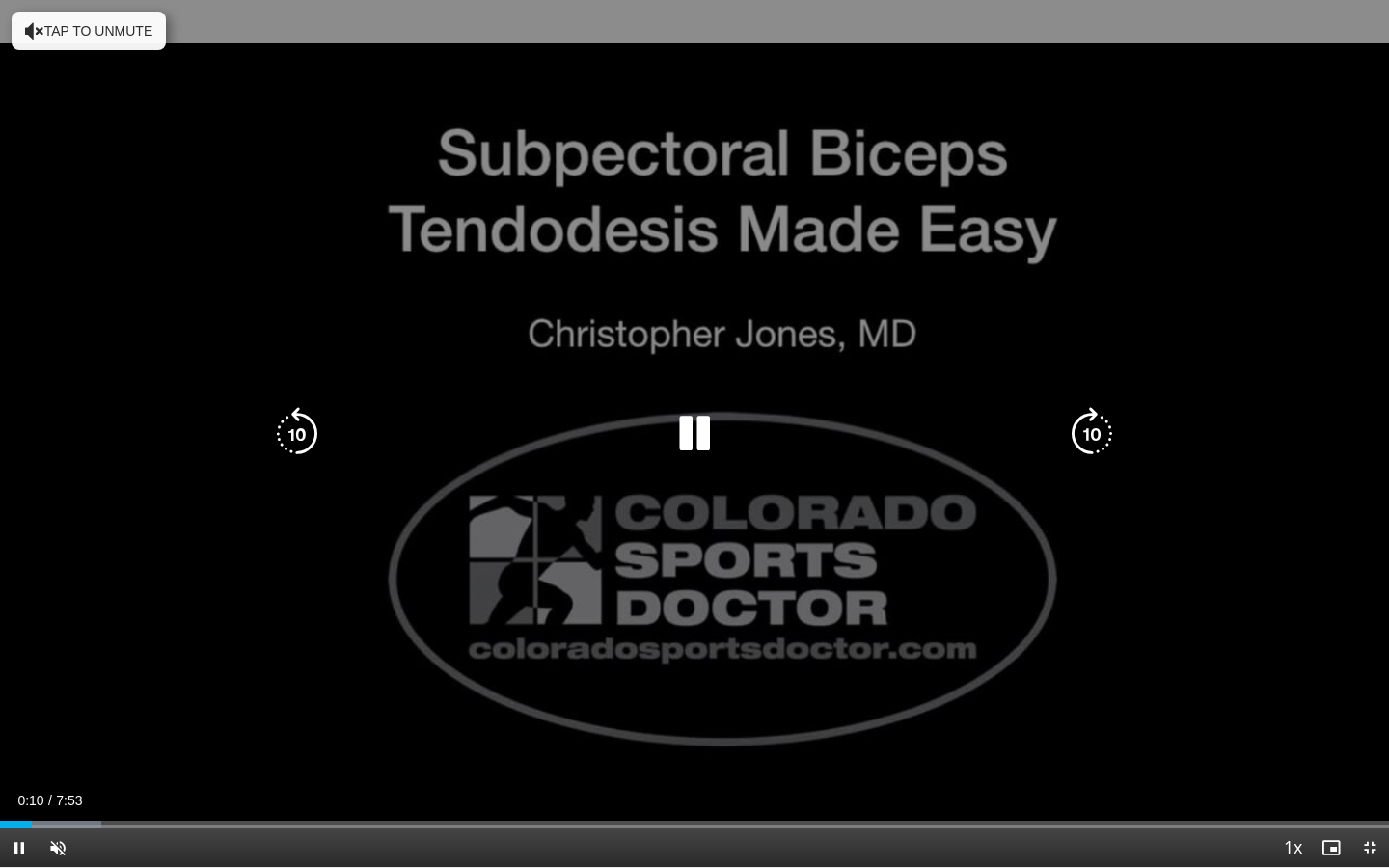 click on "Tap to unmute" at bounding box center [89, 31] 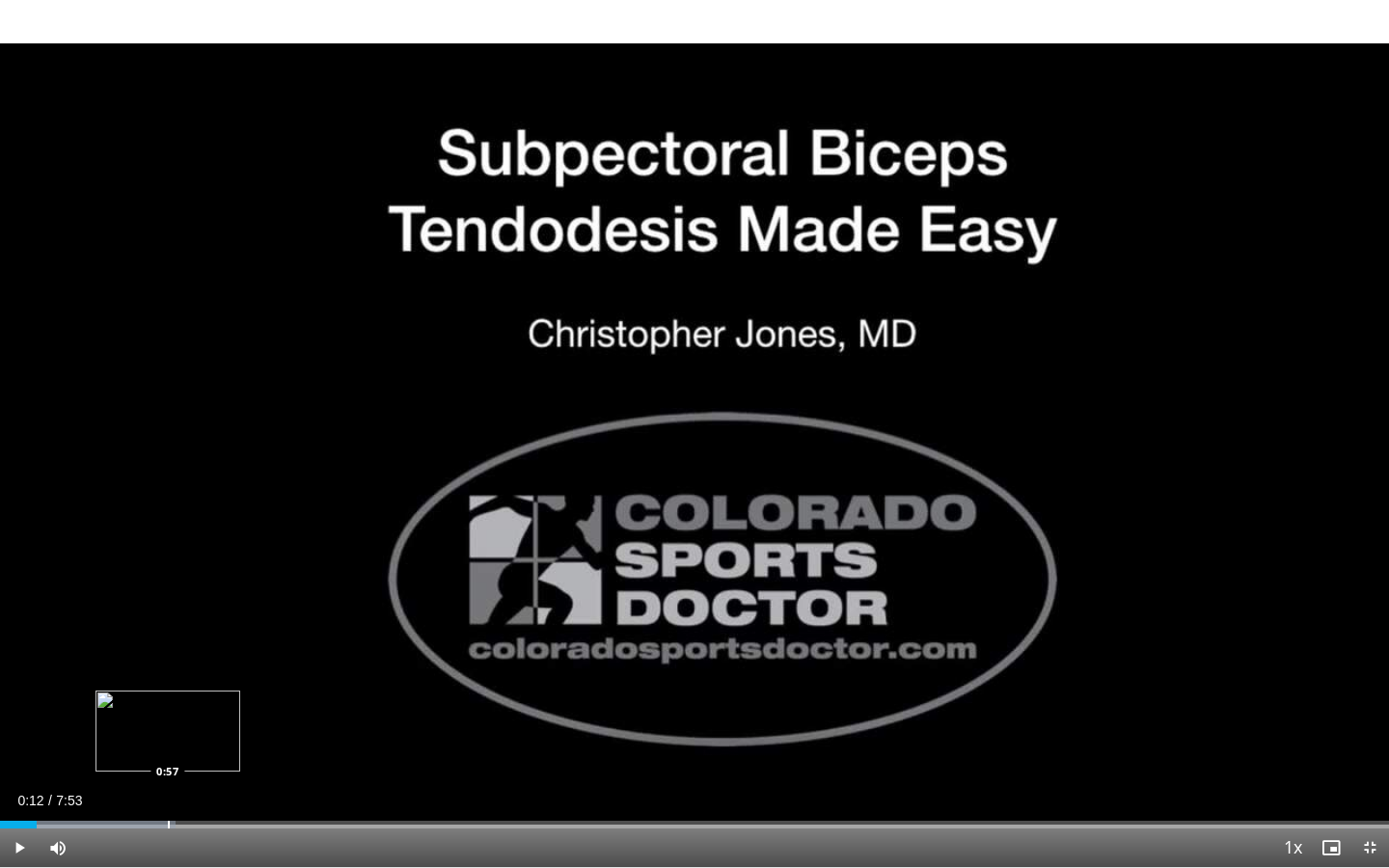 click at bounding box center (169, 825) 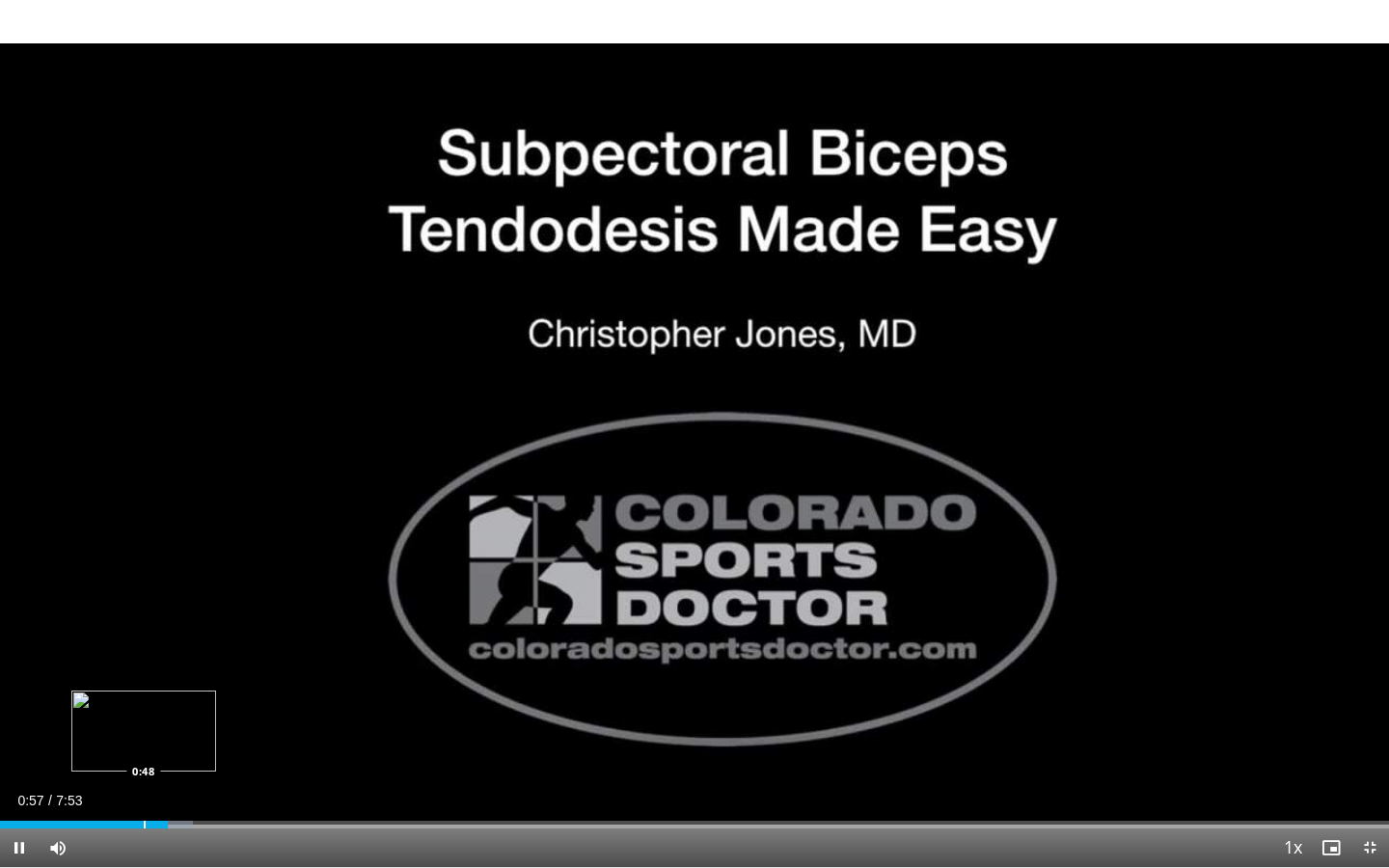 click at bounding box center [145, 825] 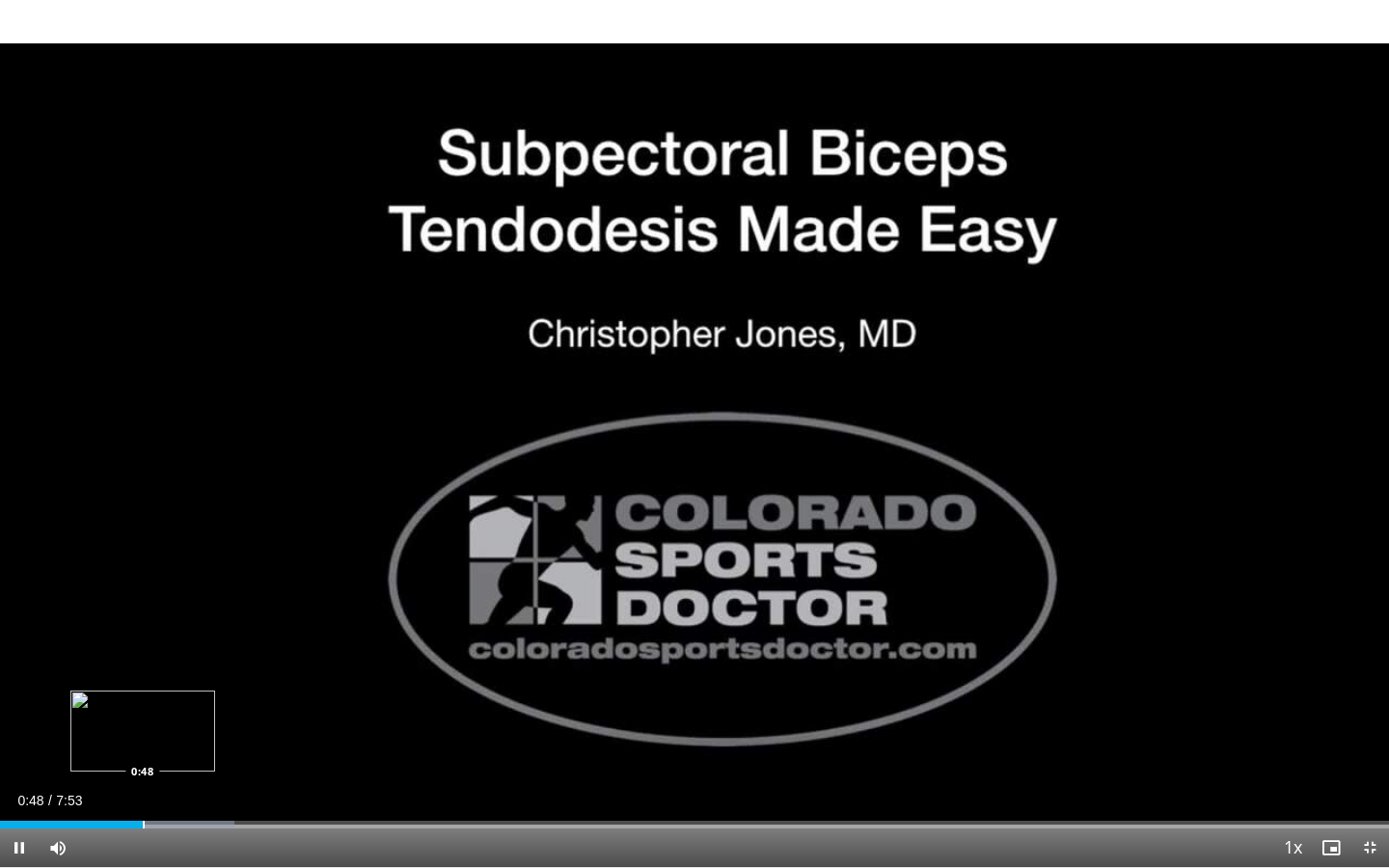 click on "Loaded :  16.88% 0:48 0:48" at bounding box center (694, 819) 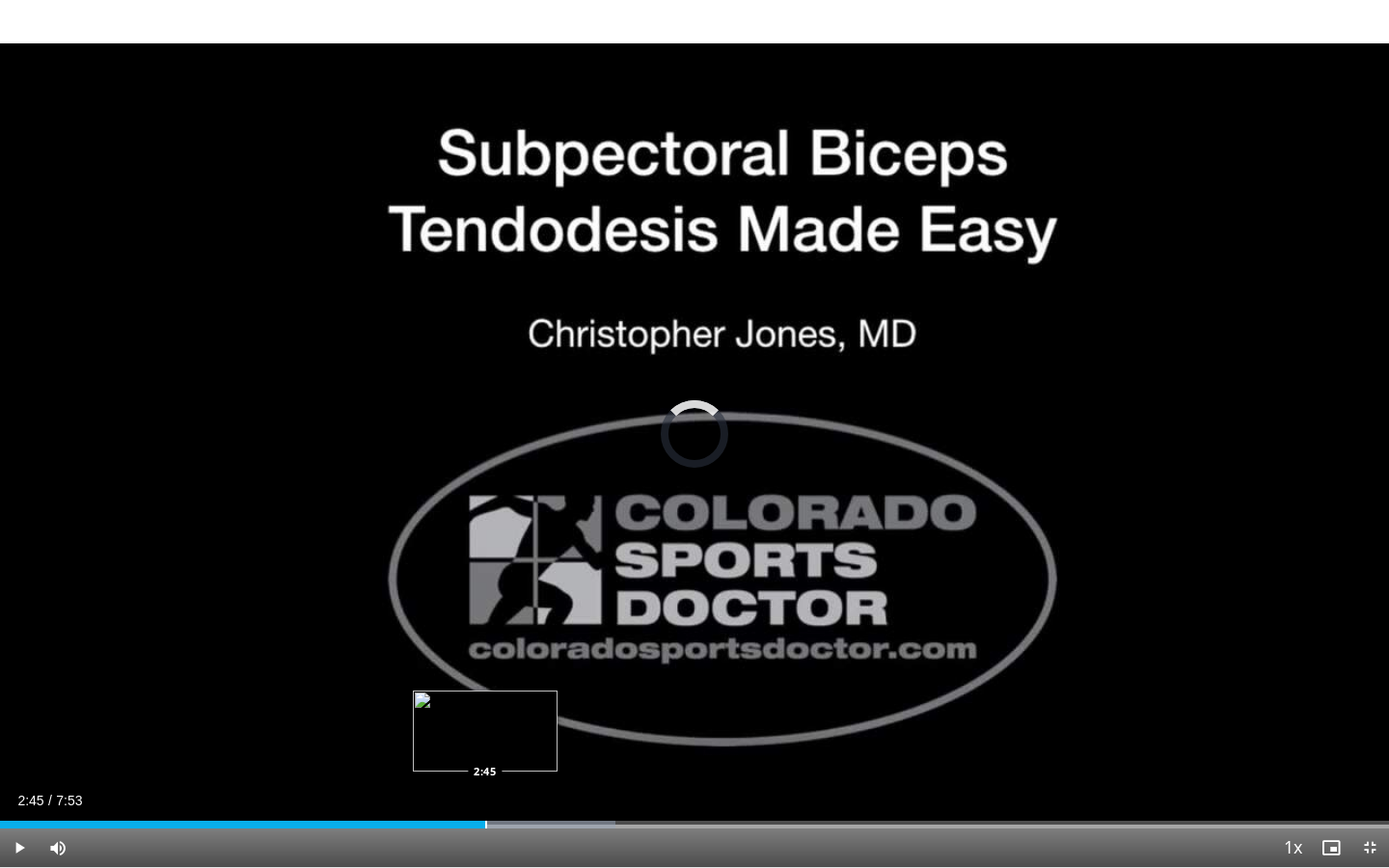 click at bounding box center [486, 825] 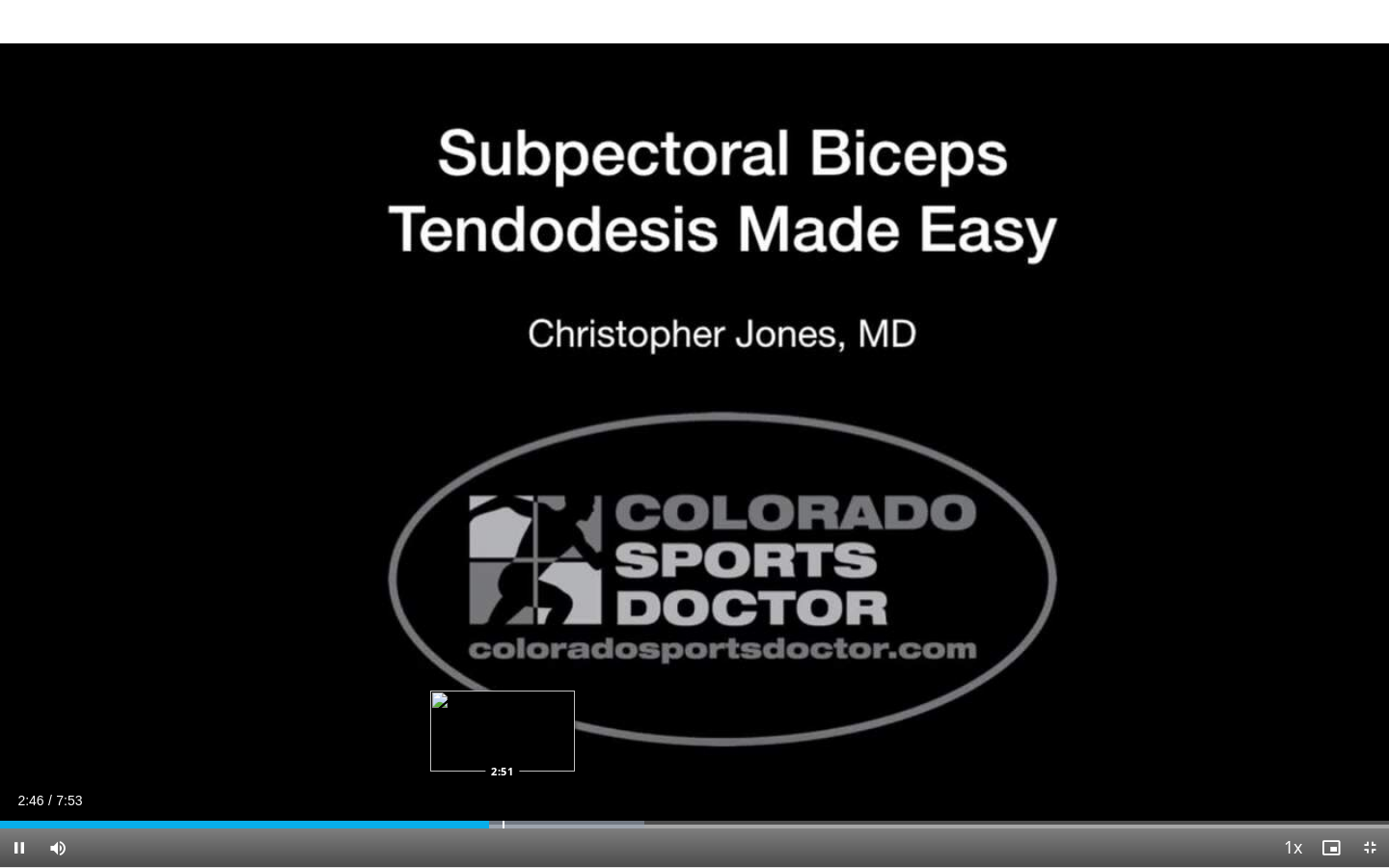 click at bounding box center [504, 825] 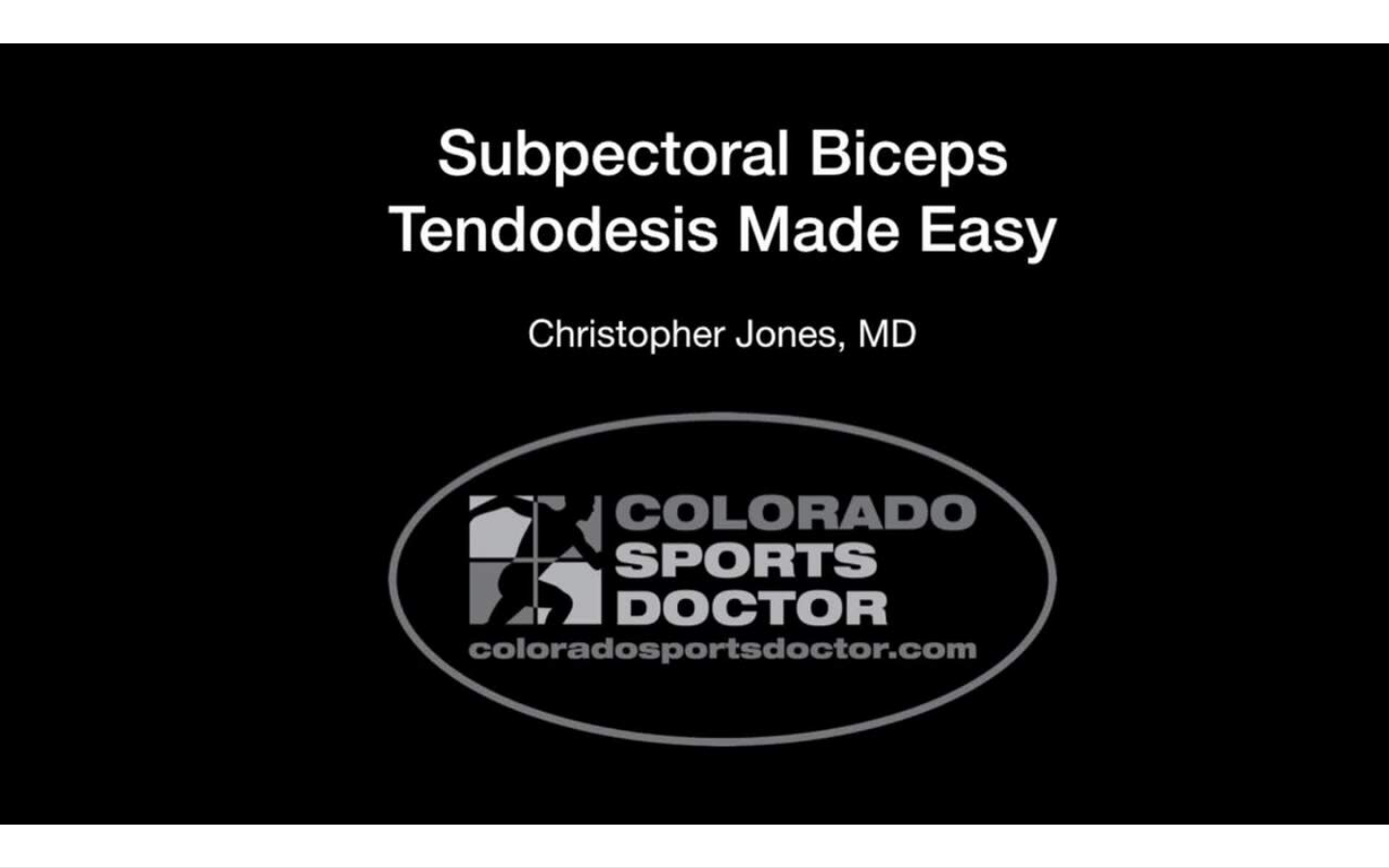 click on "**********" at bounding box center [694, 434] 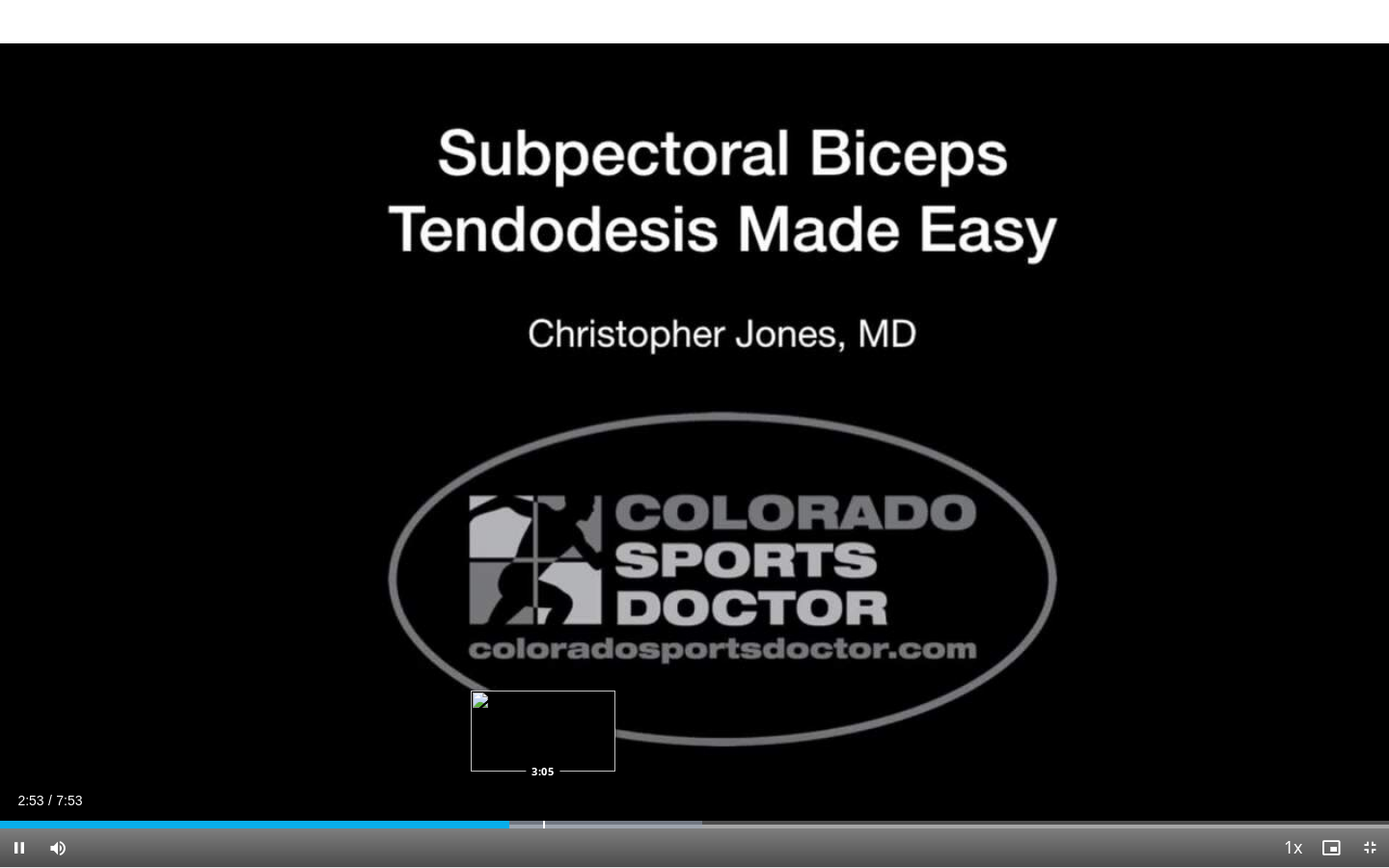 click at bounding box center (544, 825) 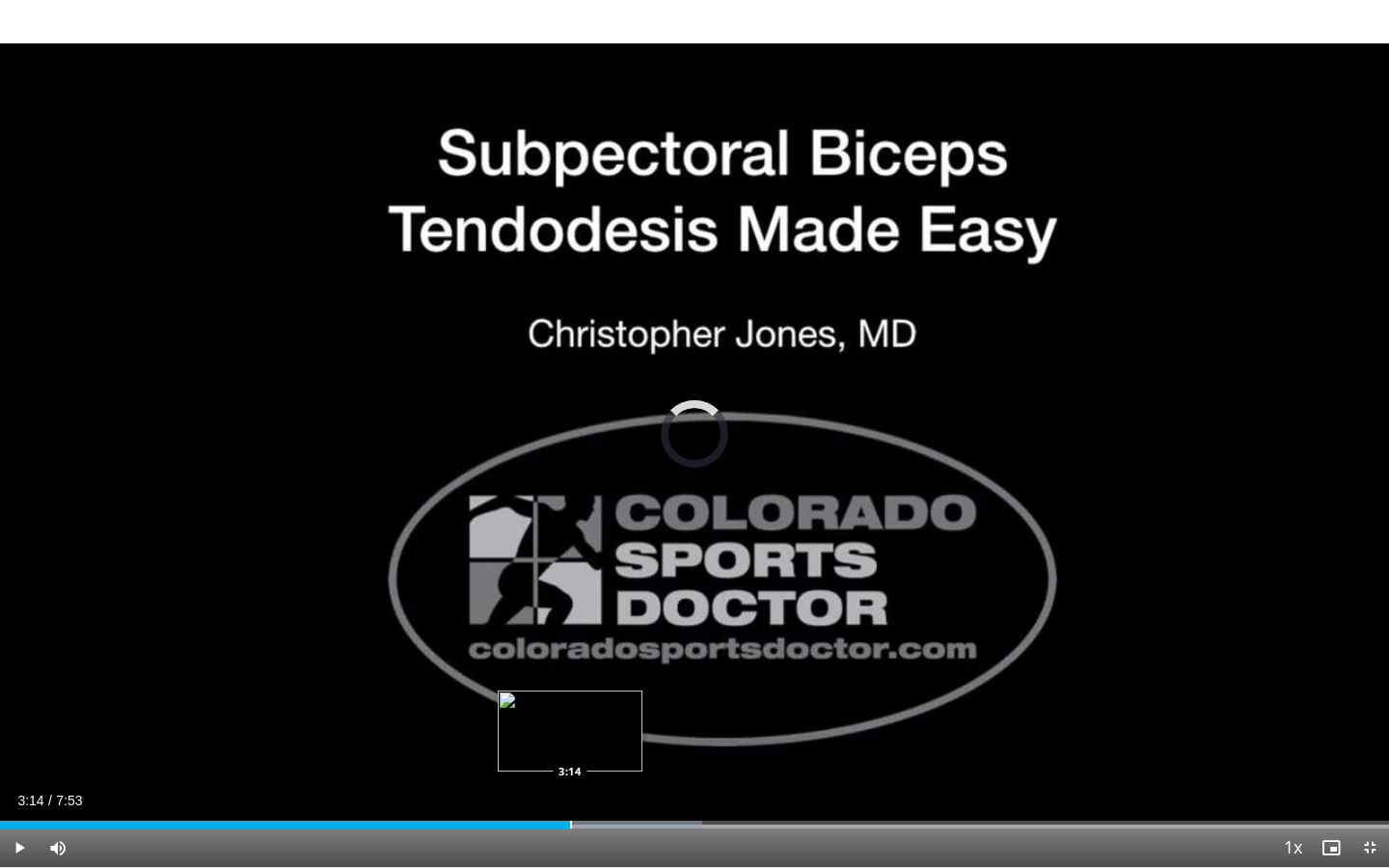 click on "Loaded :  50.53% 3:05 3:14" at bounding box center [694, 819] 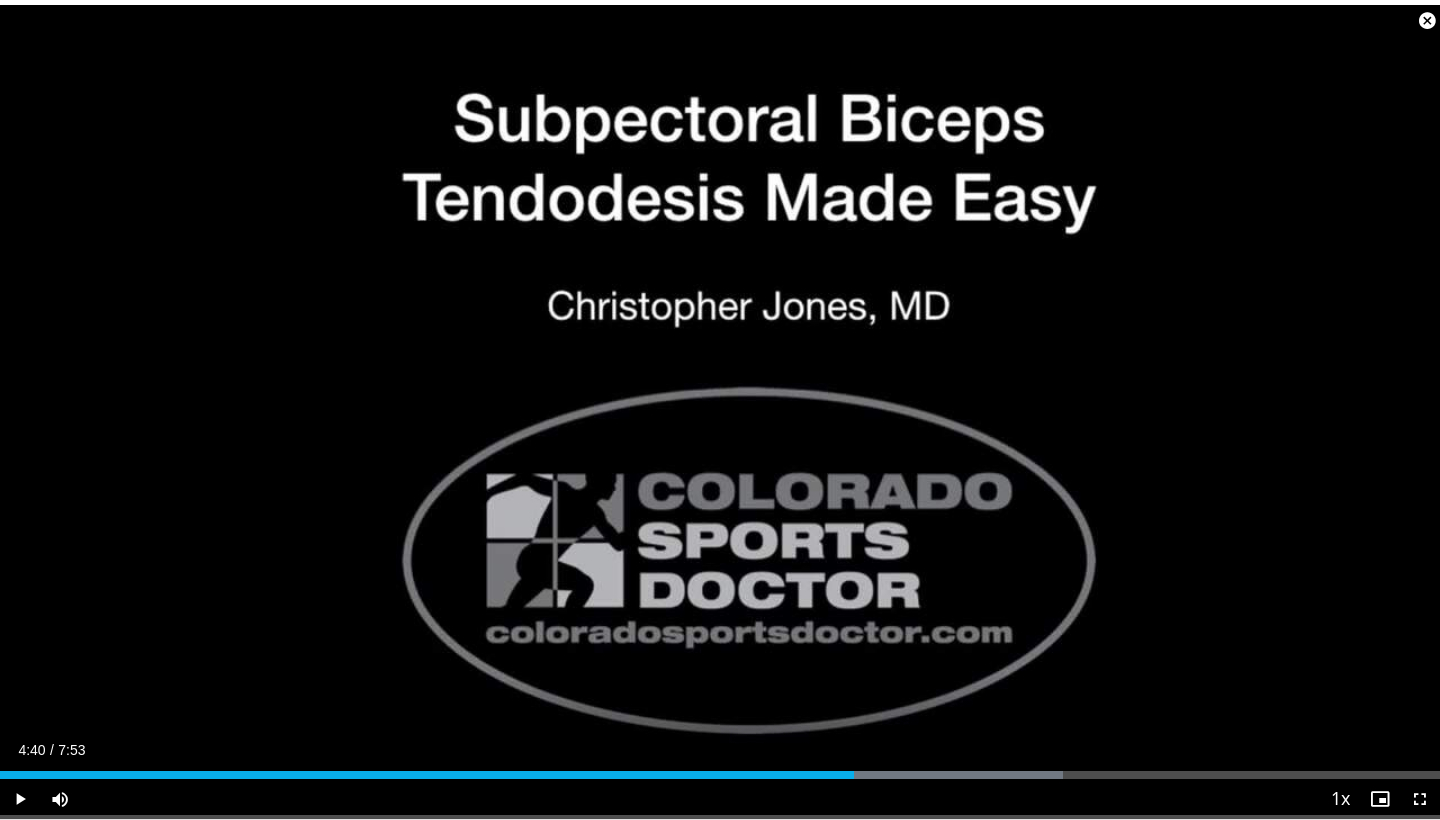 scroll, scrollTop: 611, scrollLeft: 0, axis: vertical 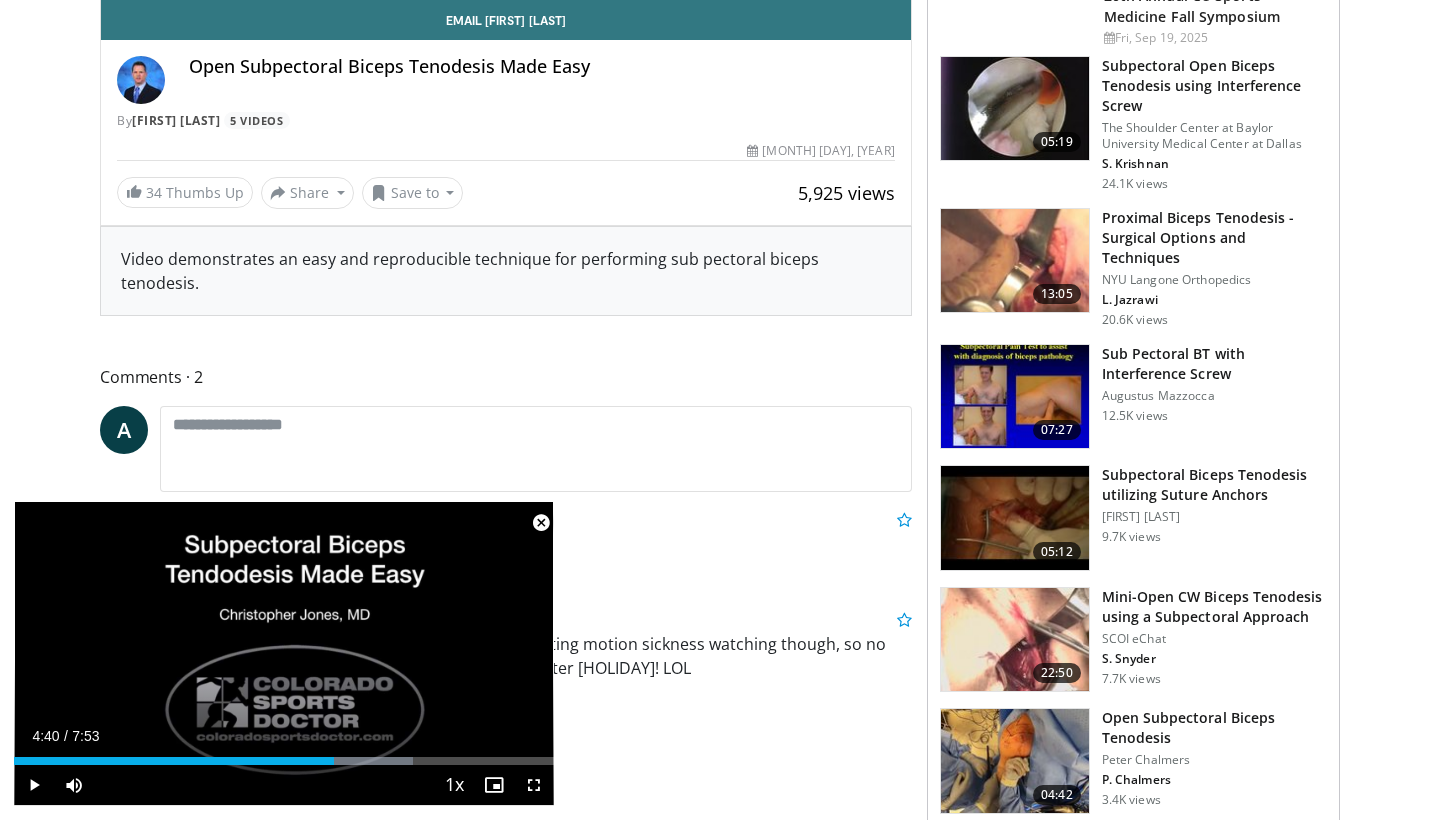 click at bounding box center [541, 523] 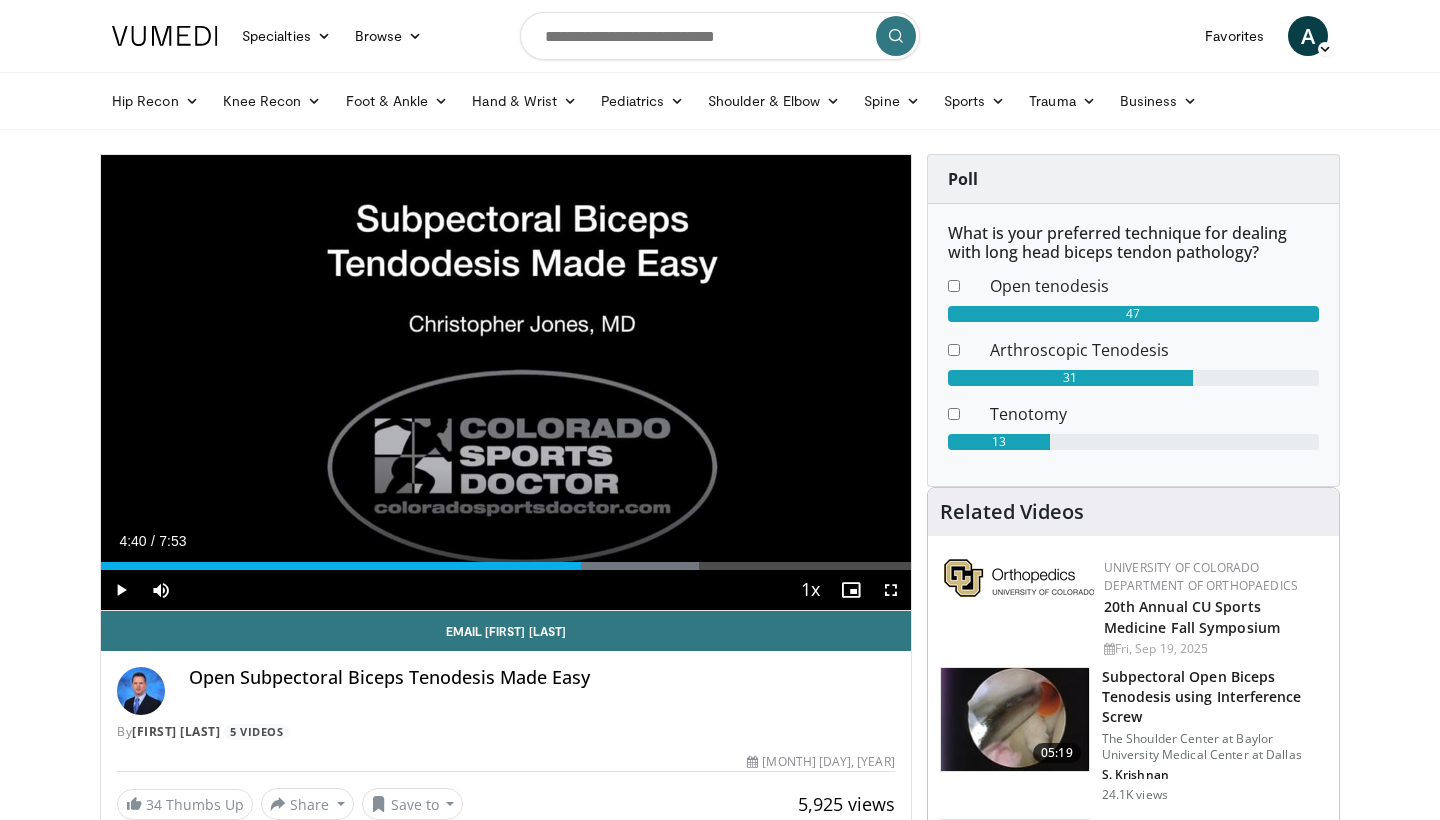 scroll, scrollTop: 0, scrollLeft: 0, axis: both 